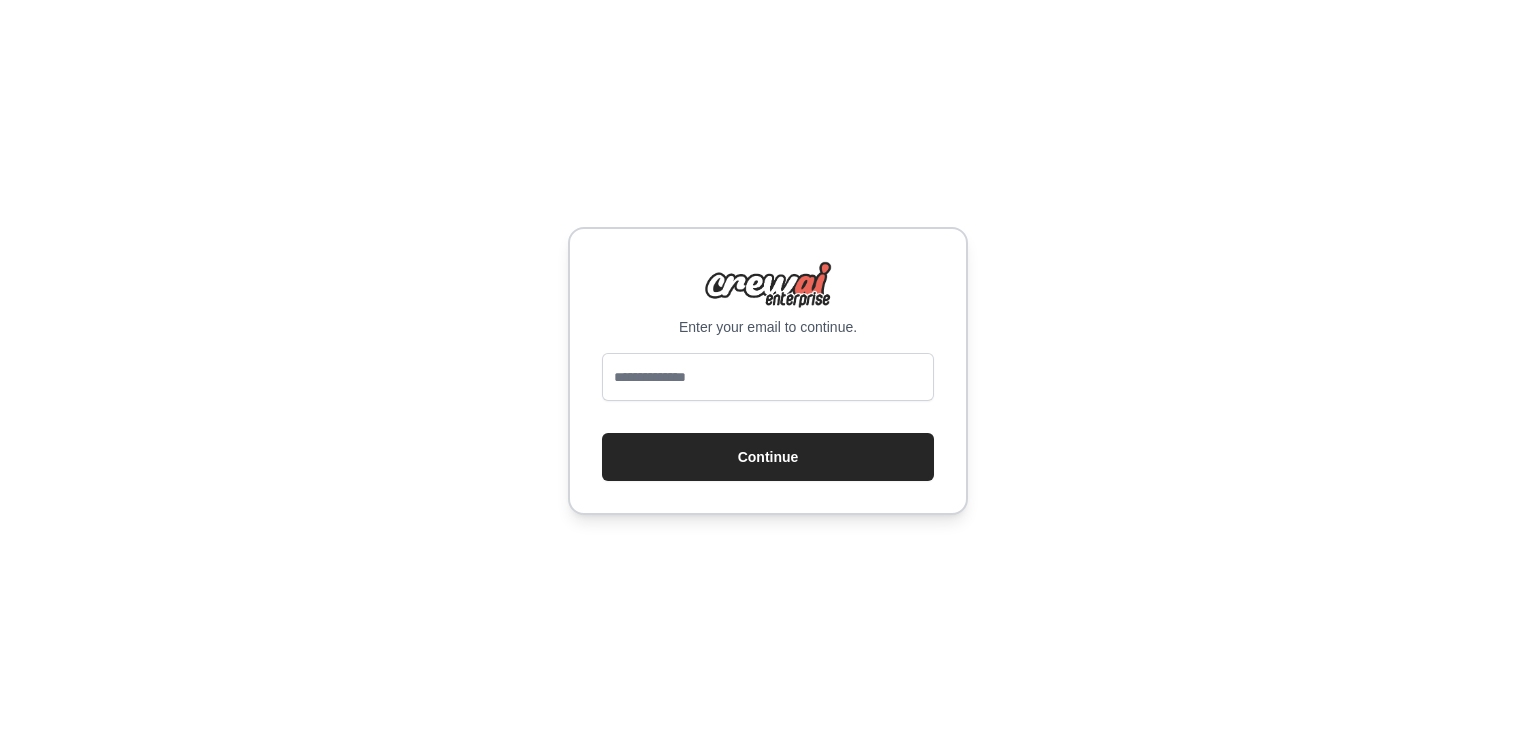 scroll, scrollTop: 0, scrollLeft: 0, axis: both 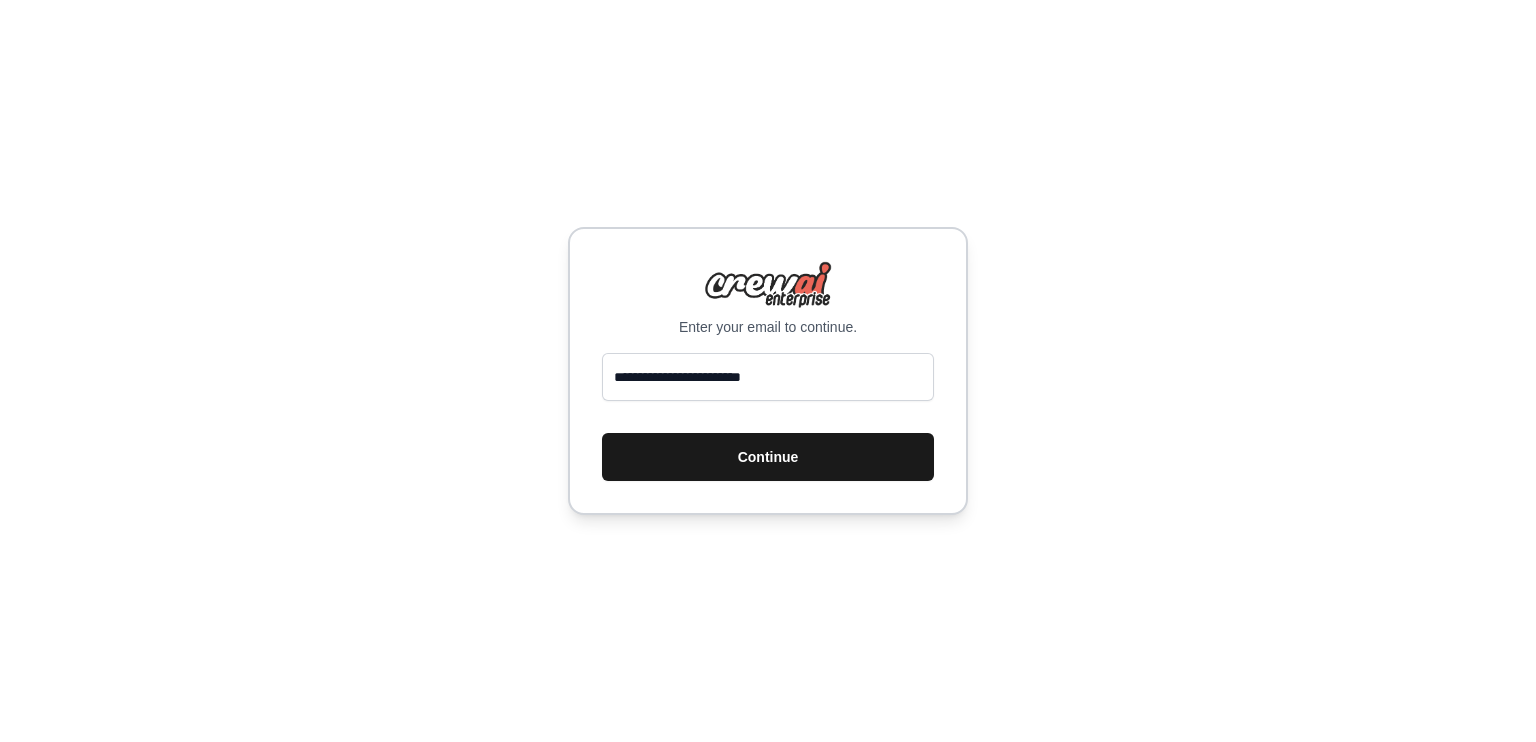 click on "Continue" at bounding box center [768, 457] 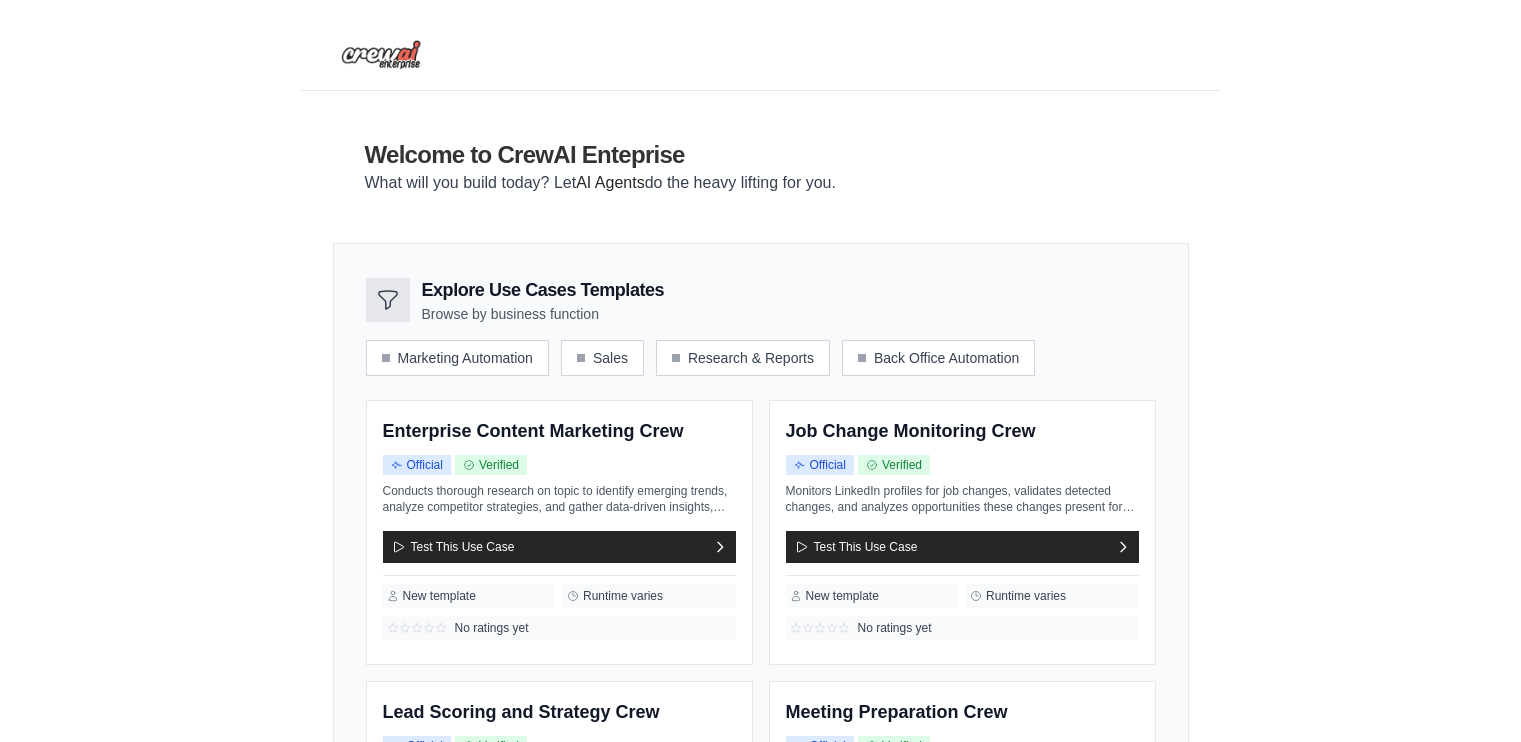 scroll, scrollTop: 0, scrollLeft: 0, axis: both 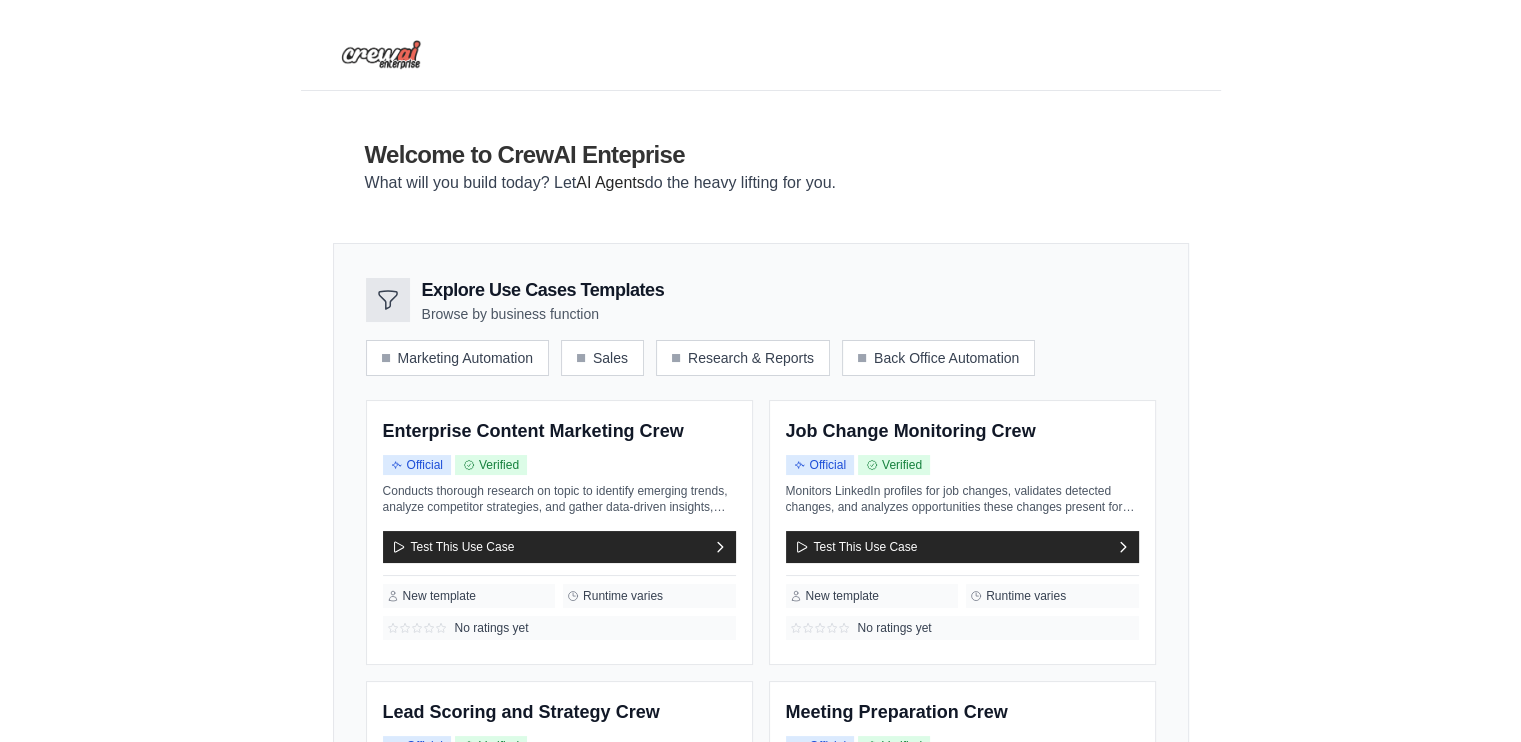 click on "Explore Use Cases Templates
Browse by business function
Marketing Automation
Sales
Research & Reports
Back Office Automation" at bounding box center (761, 751) 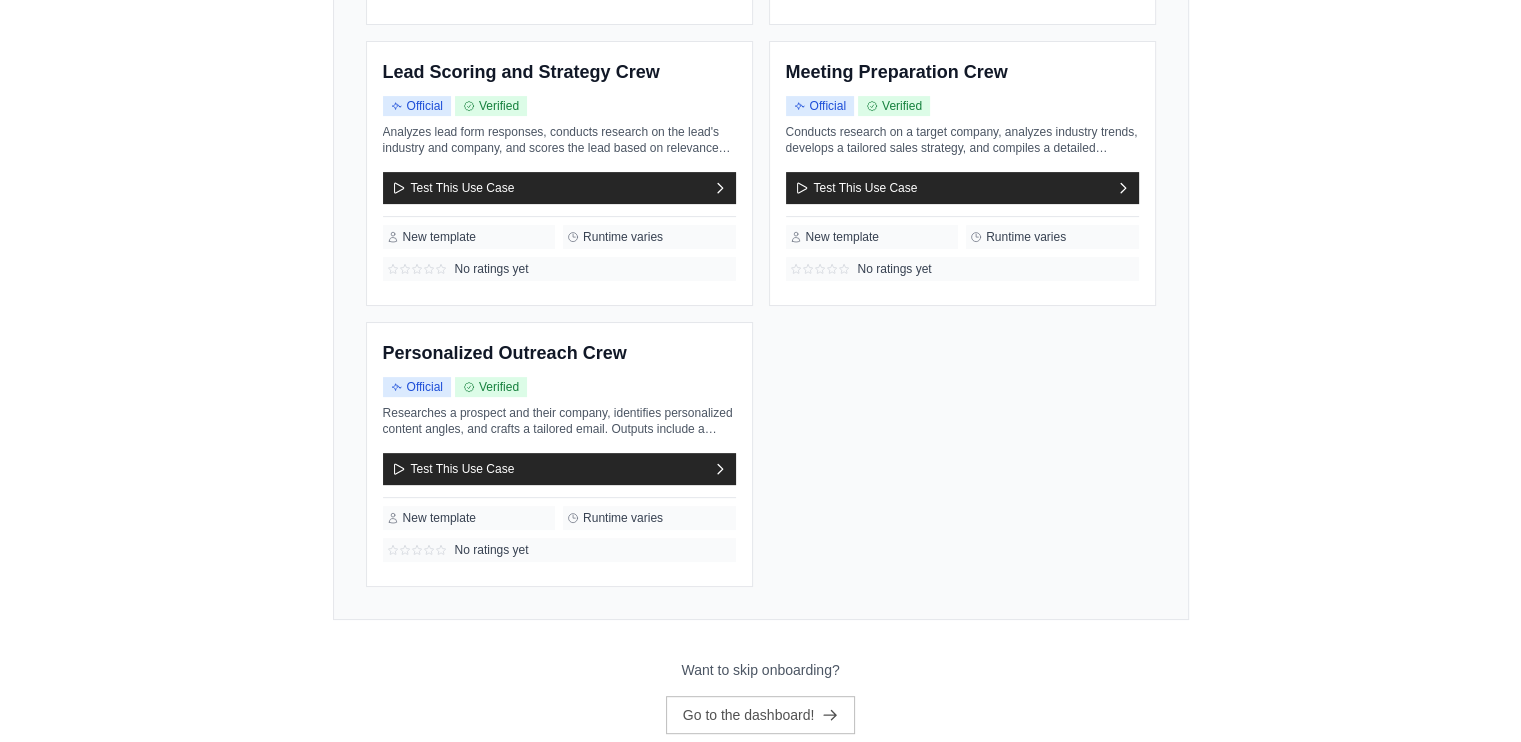 scroll, scrollTop: 648, scrollLeft: 0, axis: vertical 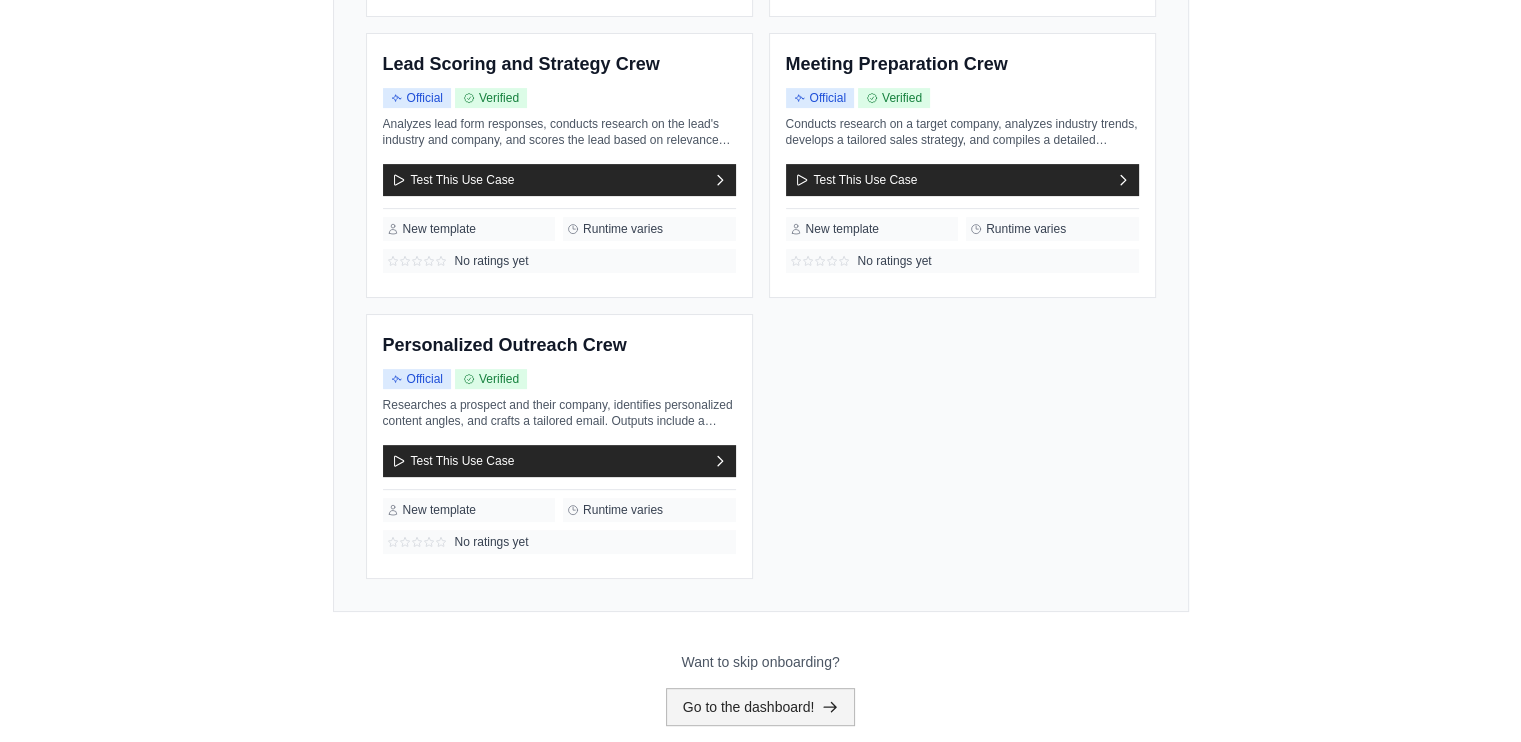 click on "Go to the dashboard!" at bounding box center [761, 707] 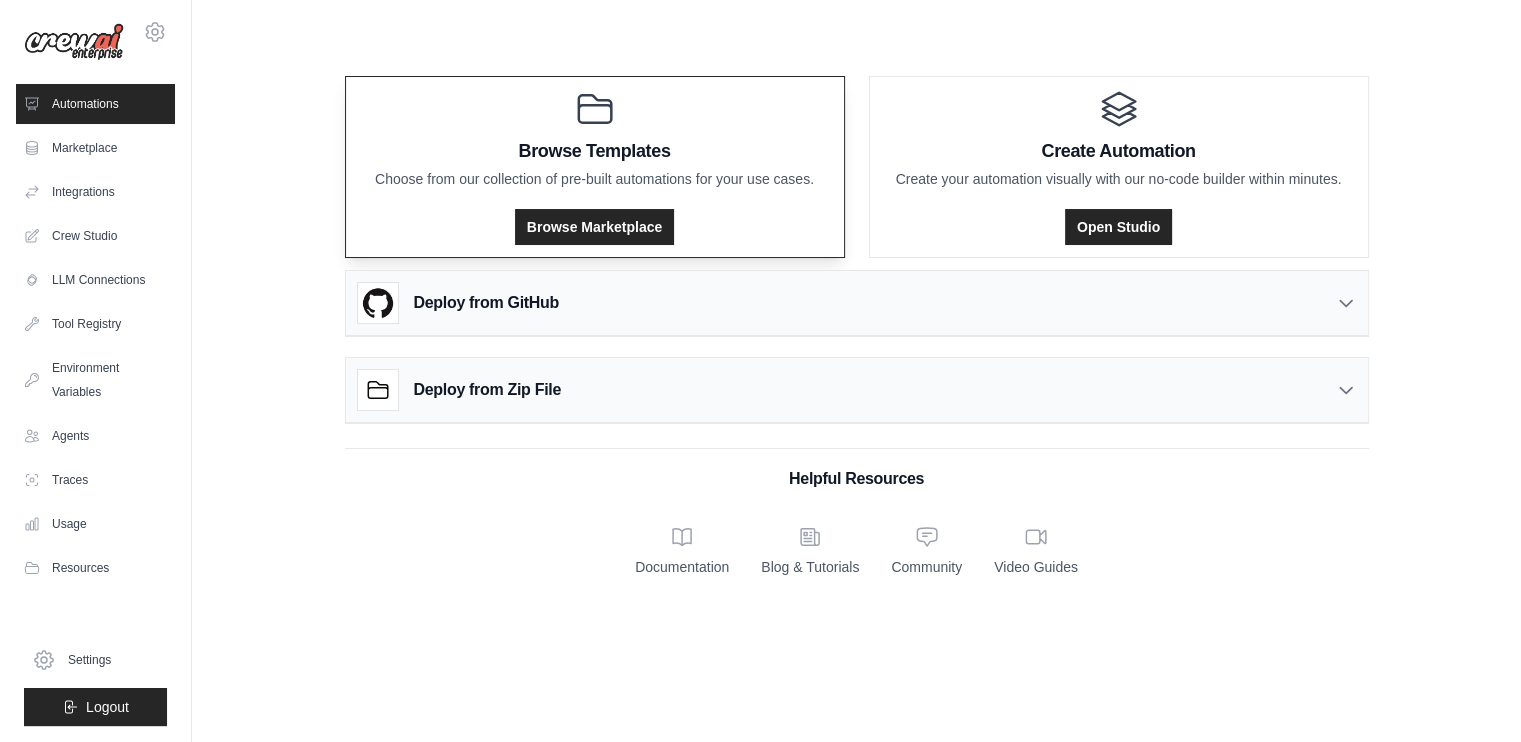scroll, scrollTop: 0, scrollLeft: 0, axis: both 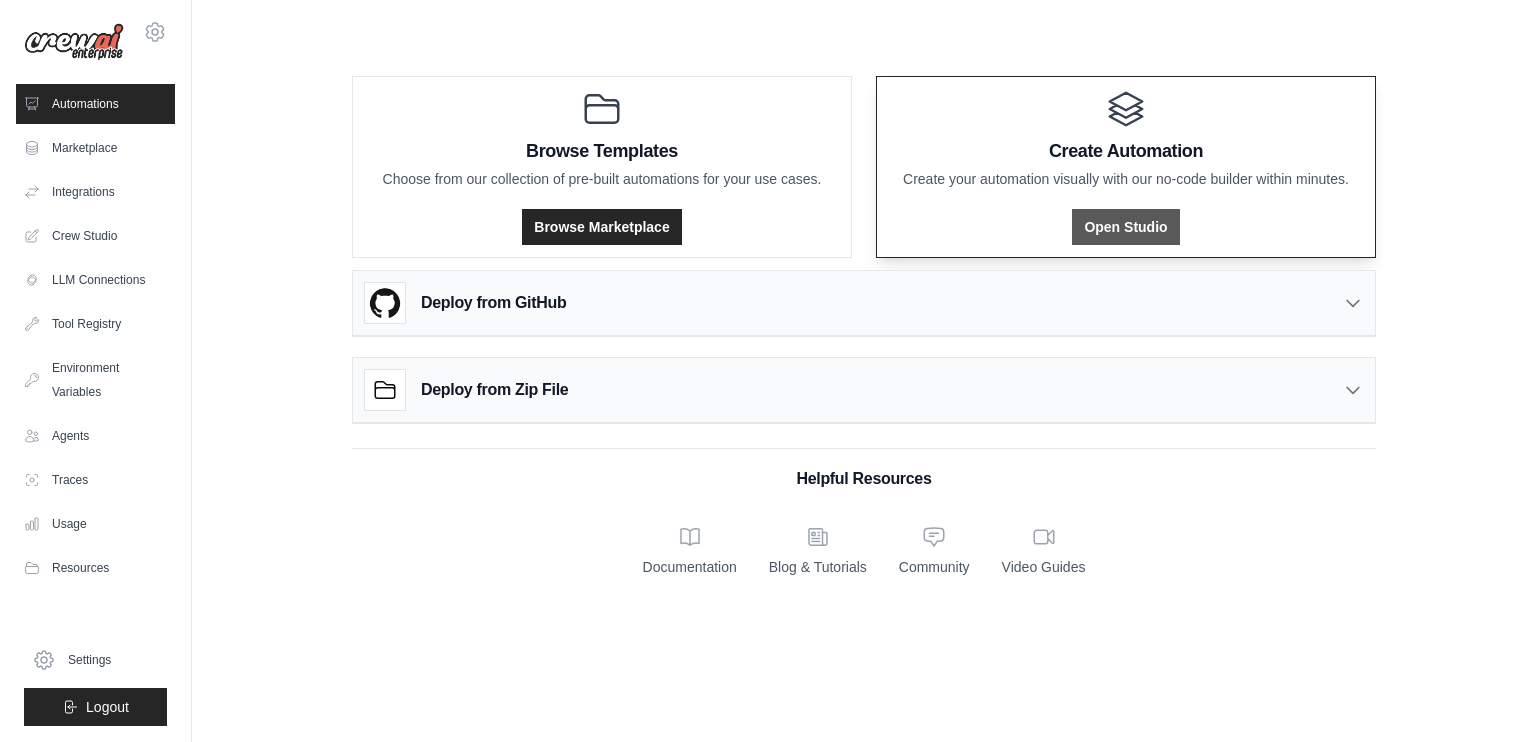 click on "Open Studio" at bounding box center [1125, 227] 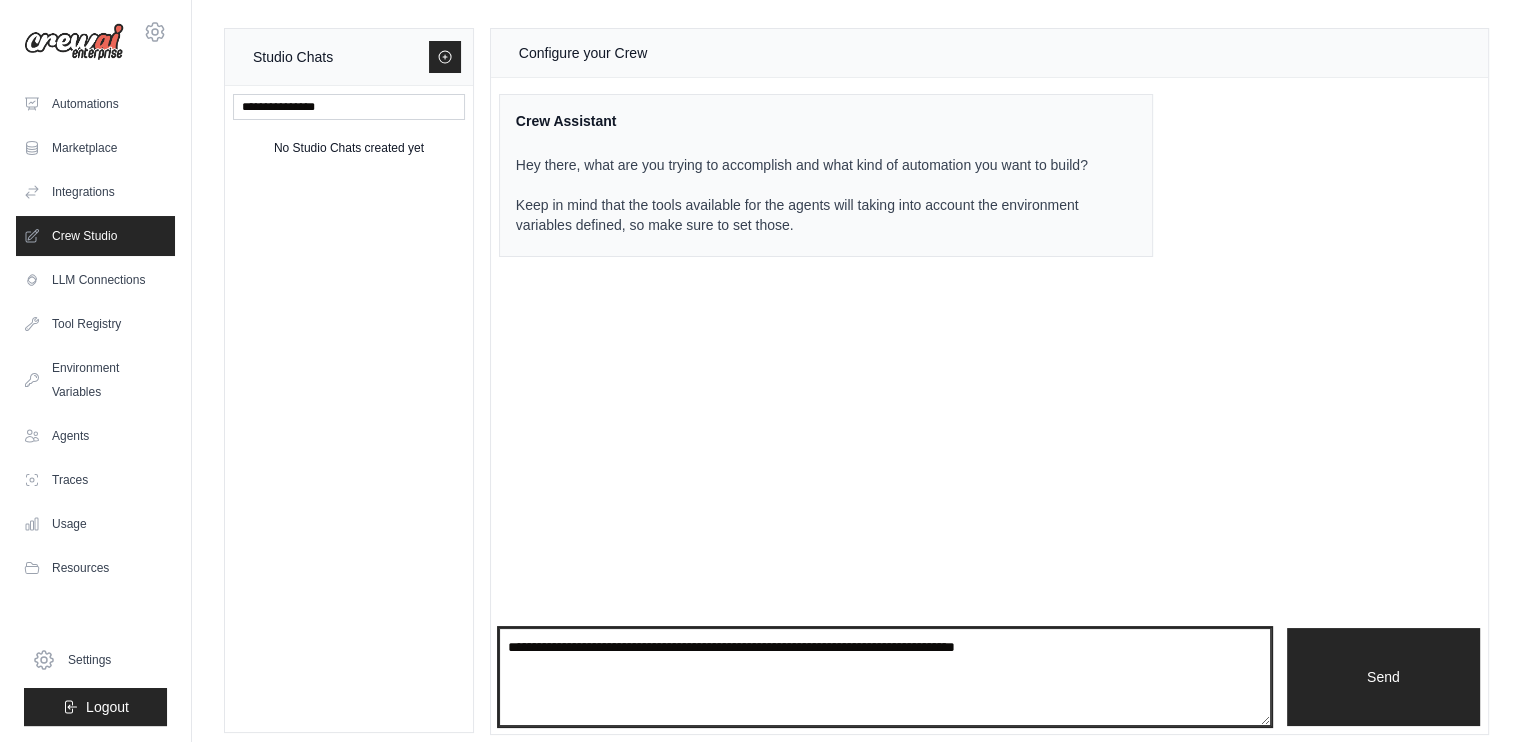 click at bounding box center (885, 677) 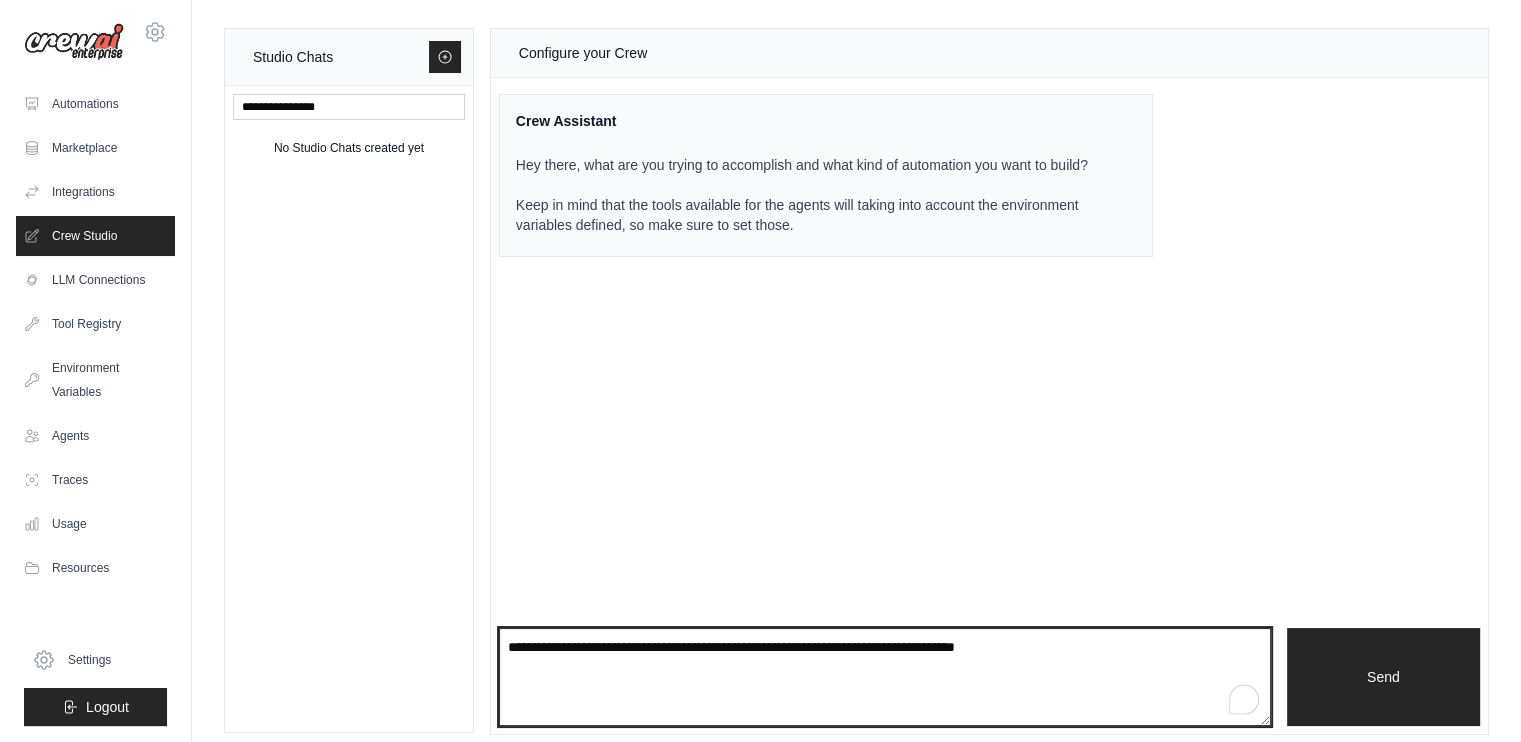 type on "*" 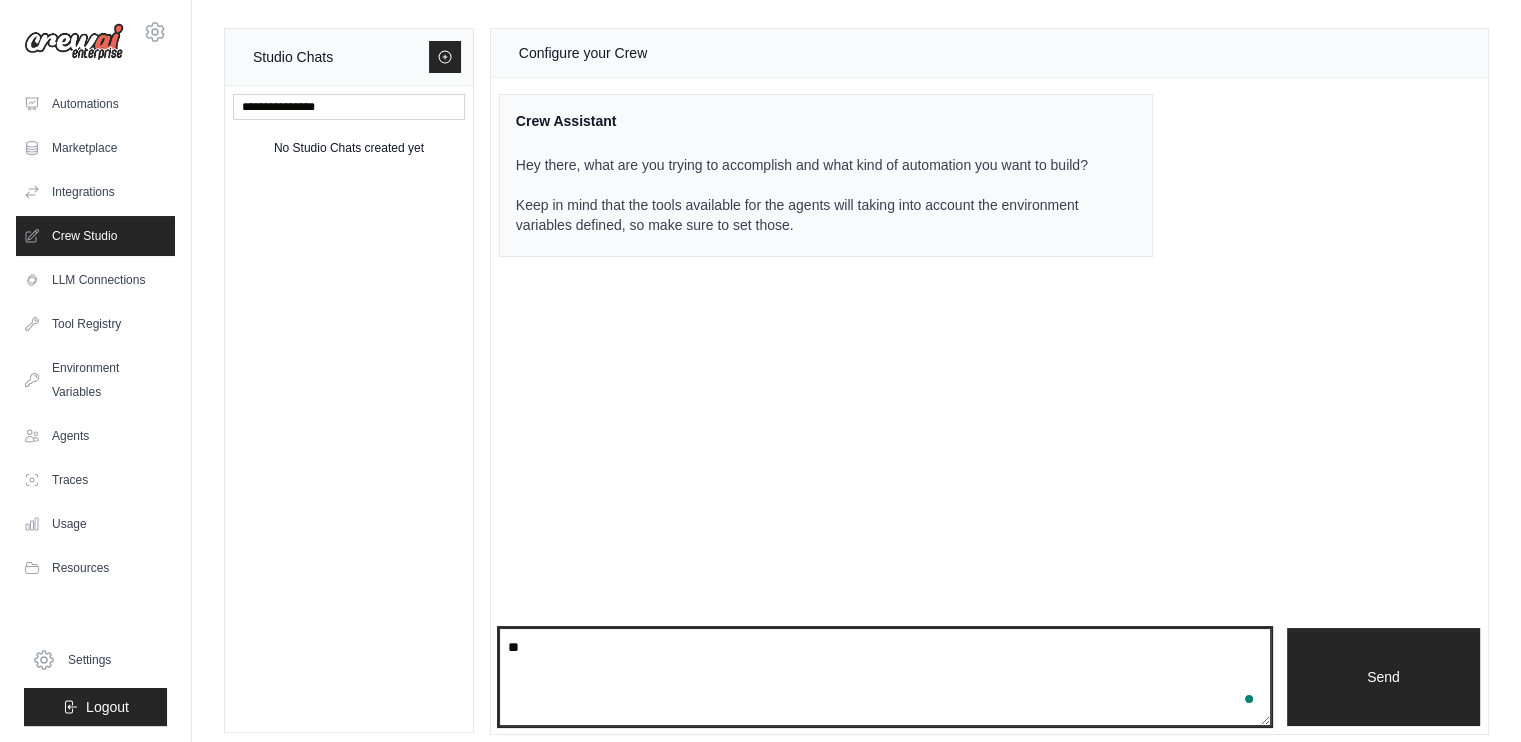 type on "*" 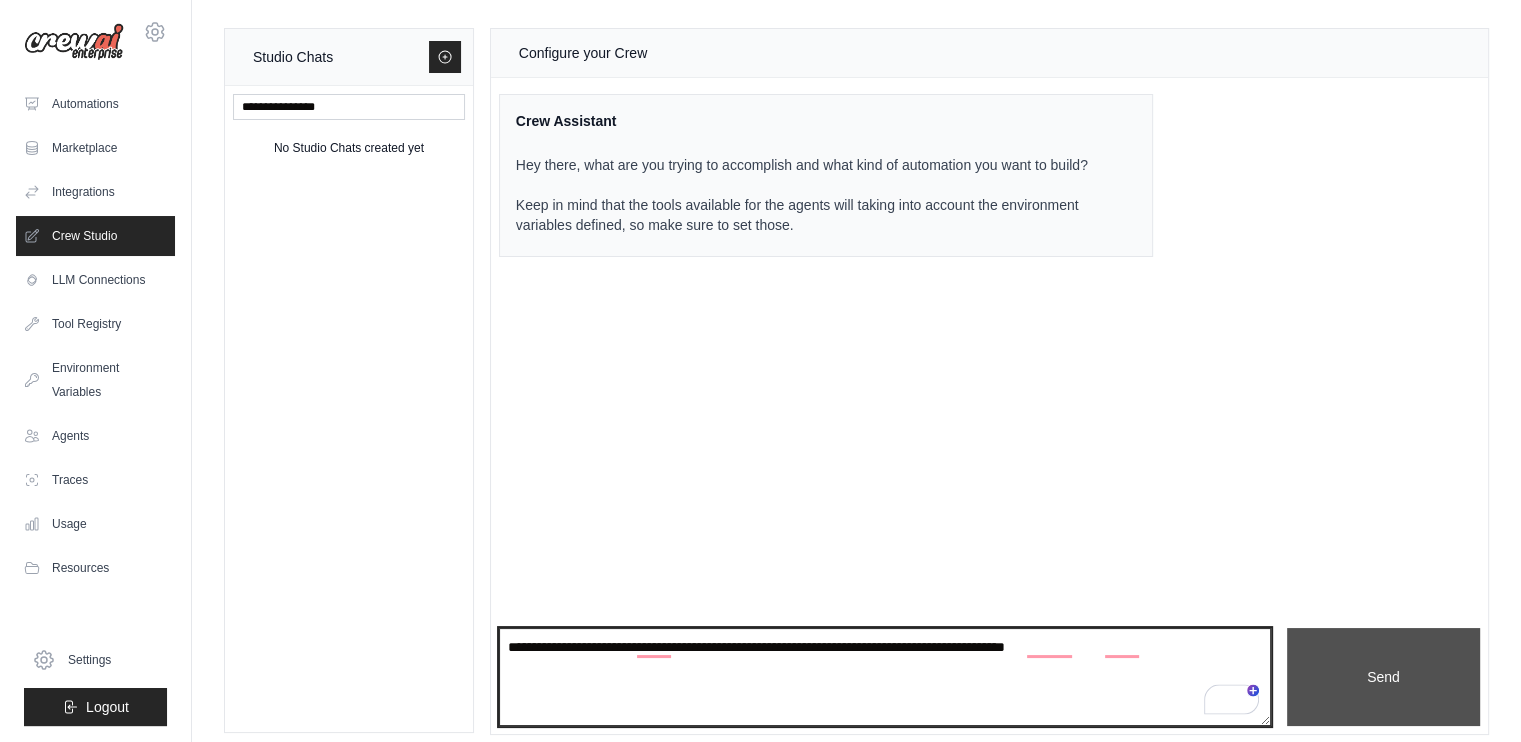 type on "**********" 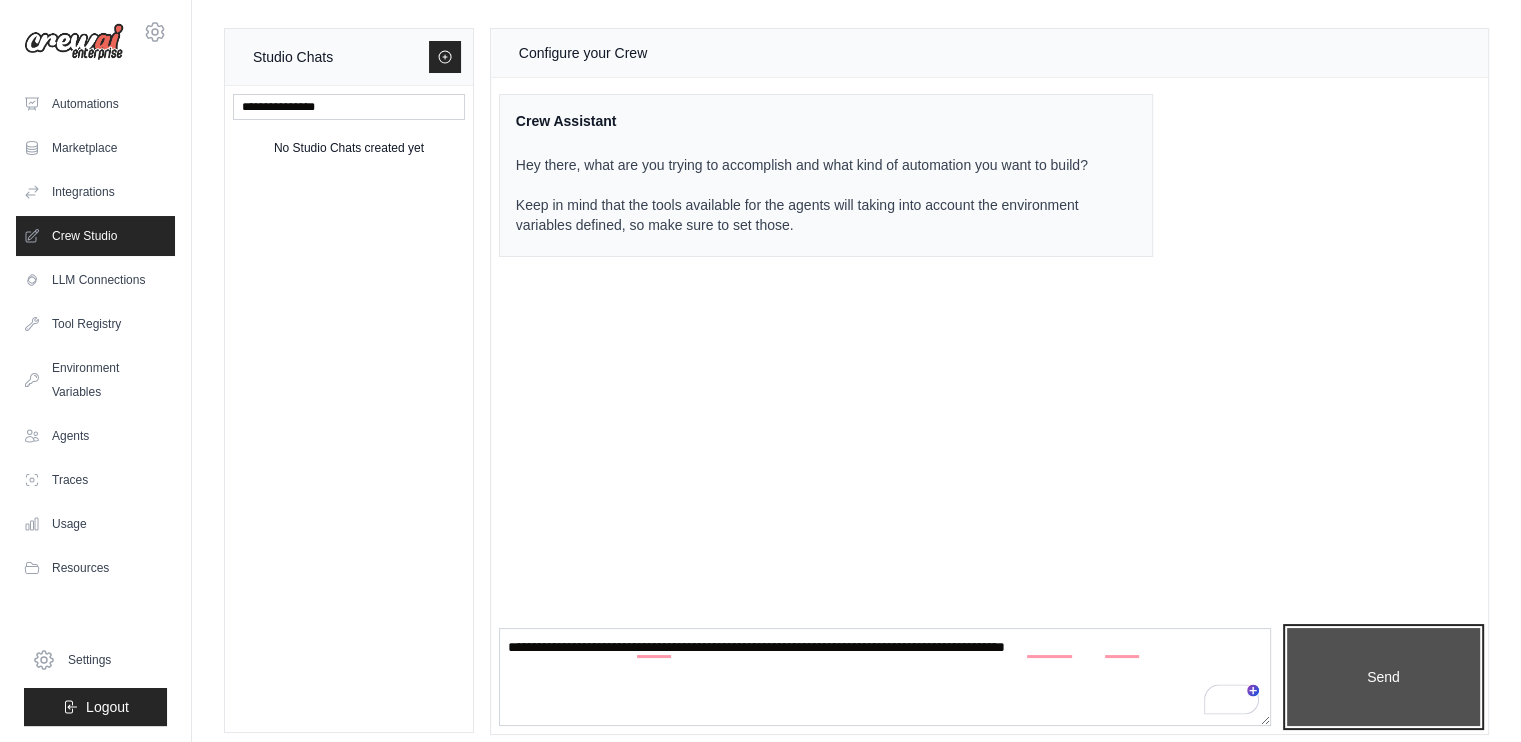 click on "Send" at bounding box center (1383, 677) 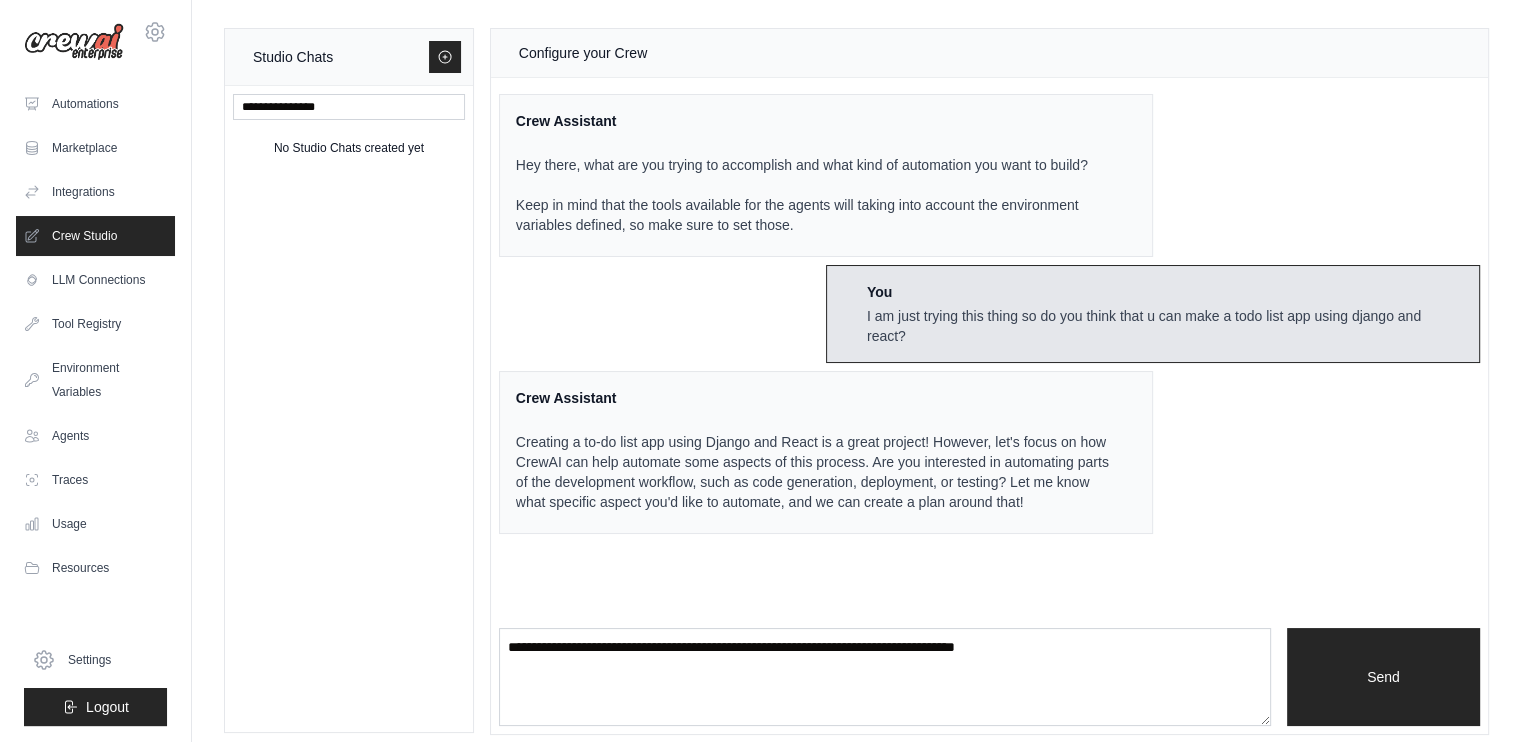 scroll, scrollTop: 12, scrollLeft: 0, axis: vertical 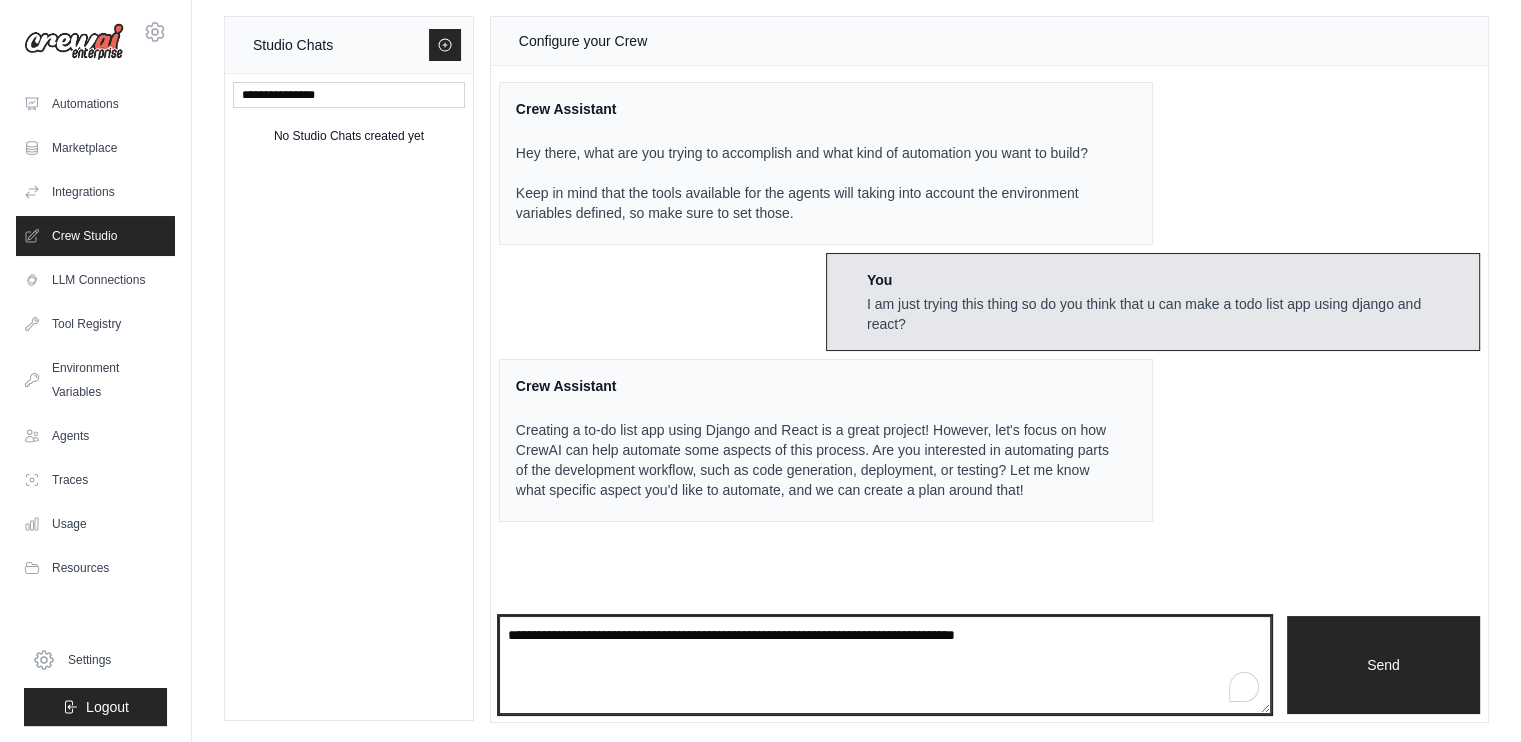 click at bounding box center [885, 665] 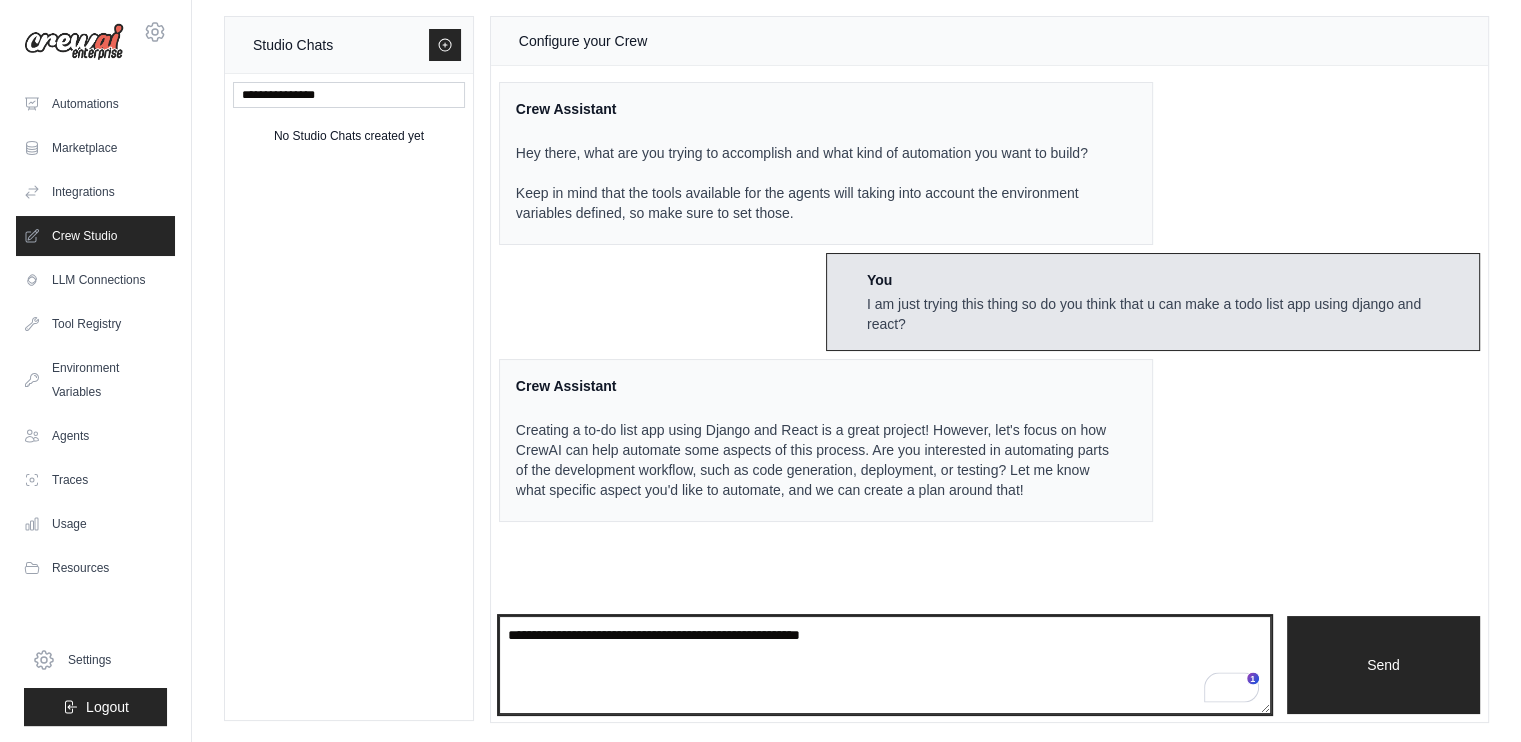 type on "**********" 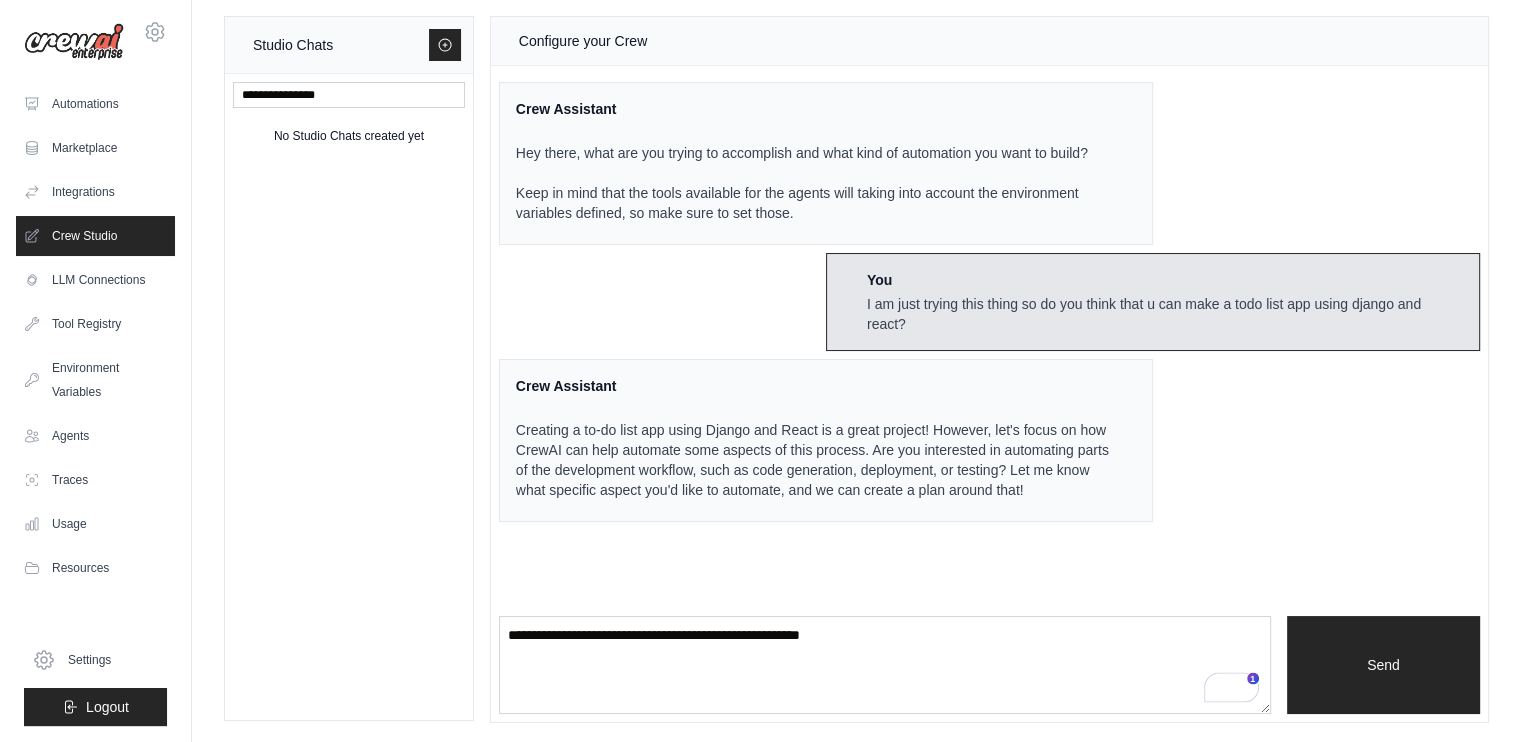 type 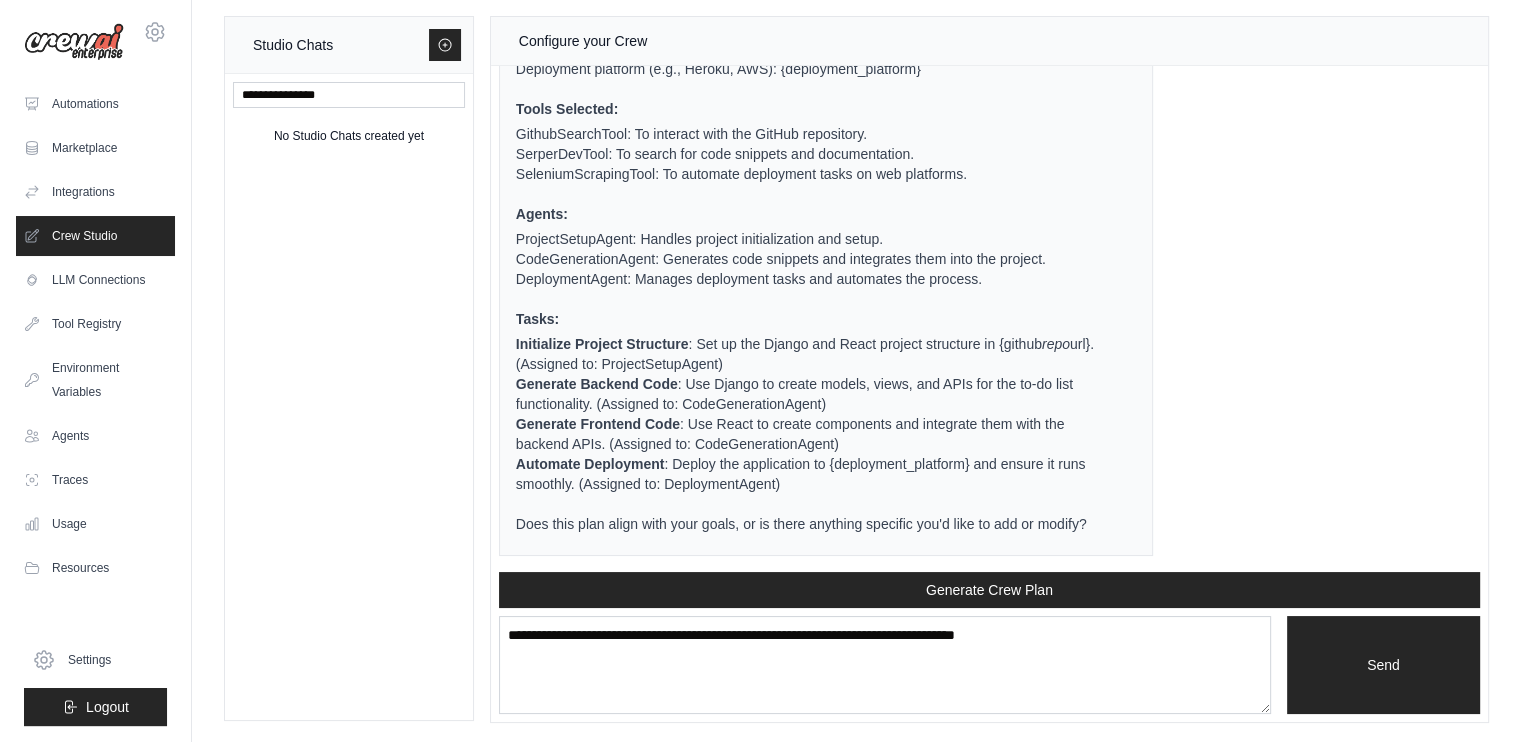 scroll, scrollTop: 980, scrollLeft: 0, axis: vertical 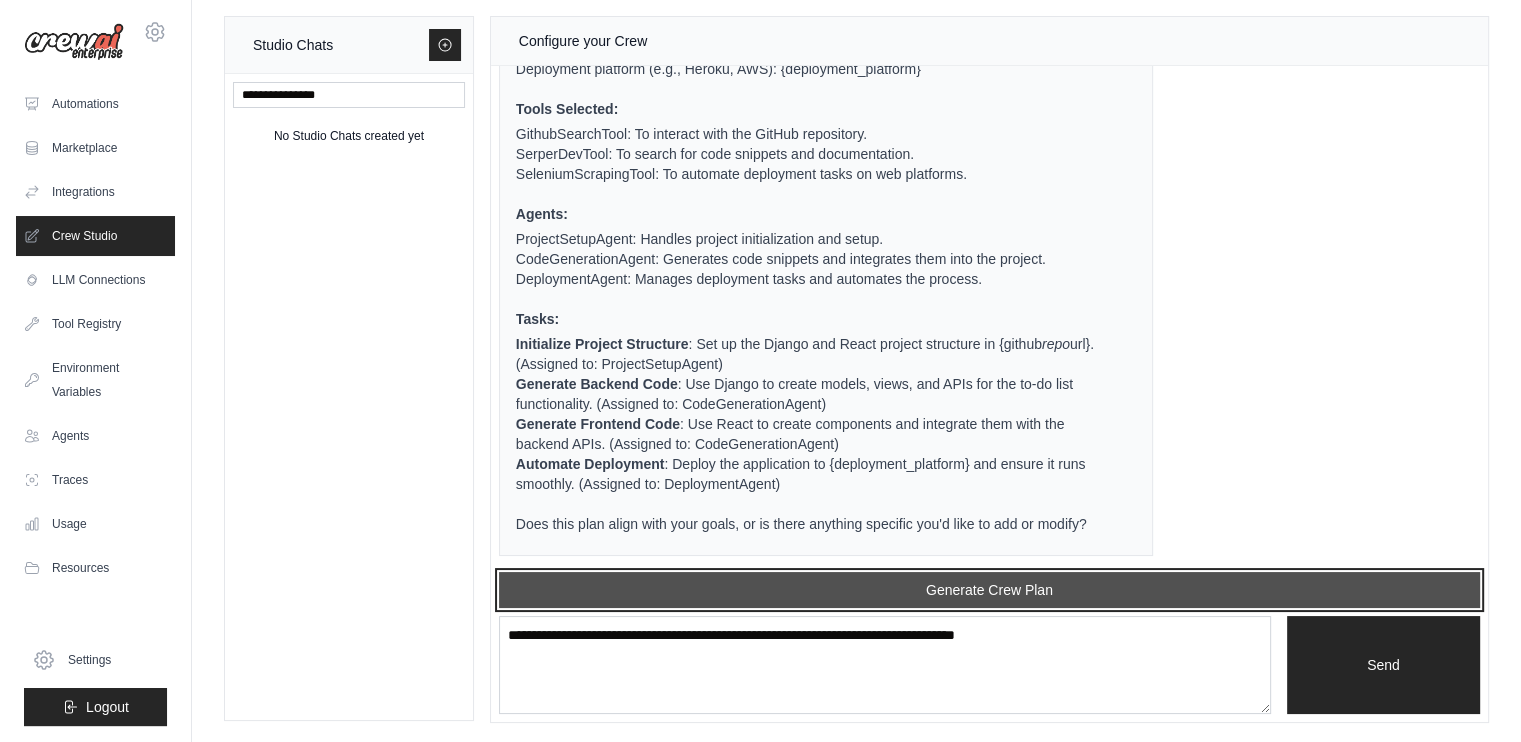 click on "Generate Crew Plan" at bounding box center [989, 590] 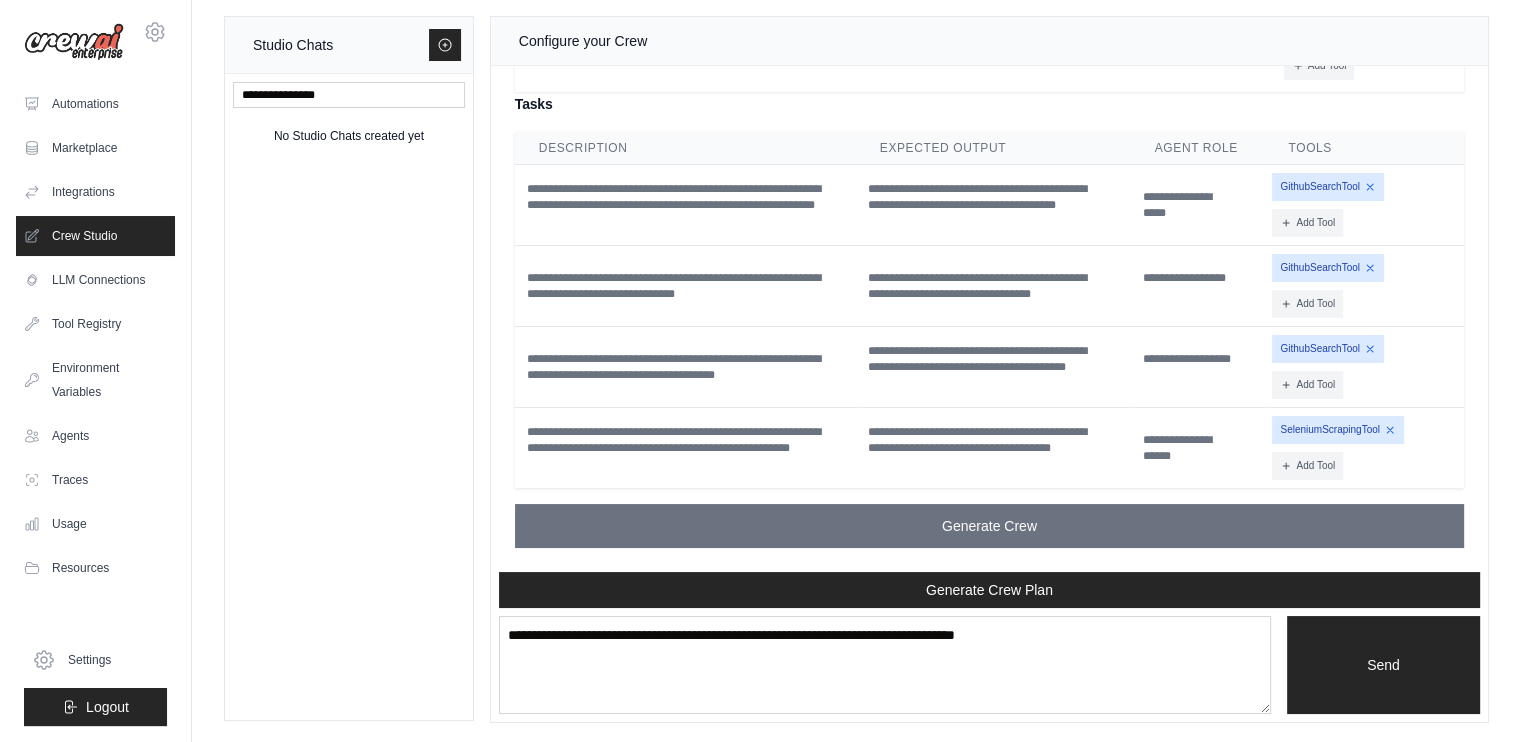 scroll, scrollTop: 2041, scrollLeft: 0, axis: vertical 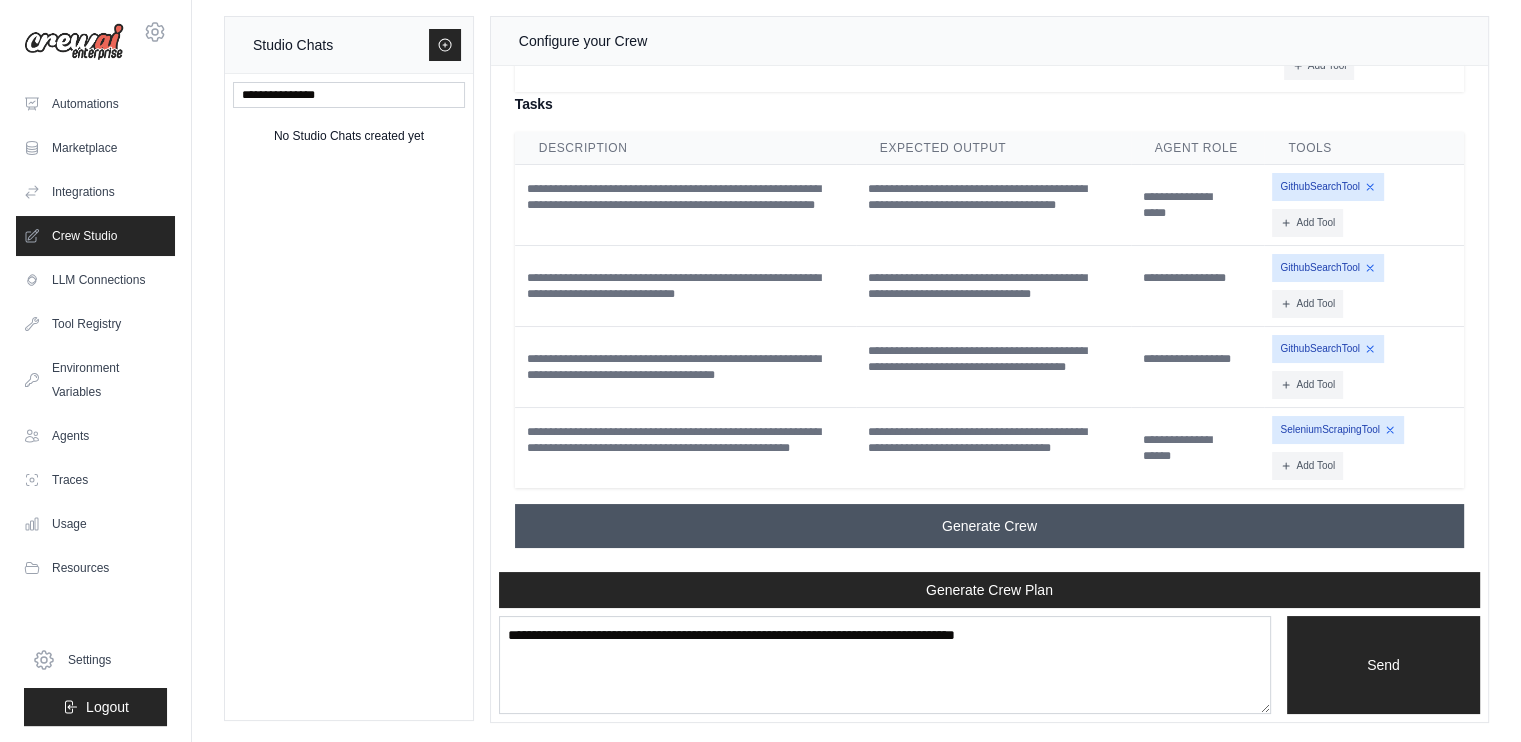 click on "Generate Crew" at bounding box center (989, 526) 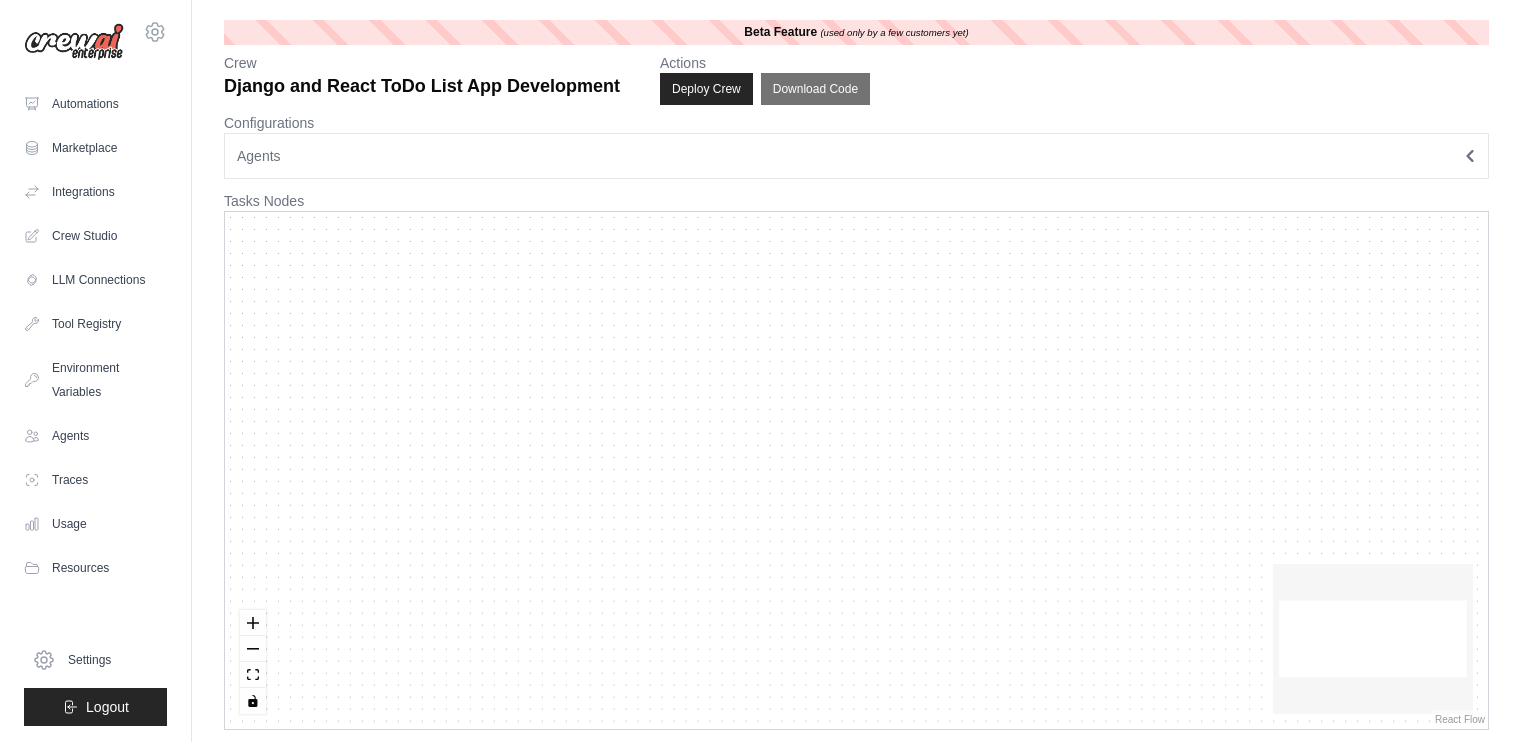 scroll, scrollTop: 0, scrollLeft: 0, axis: both 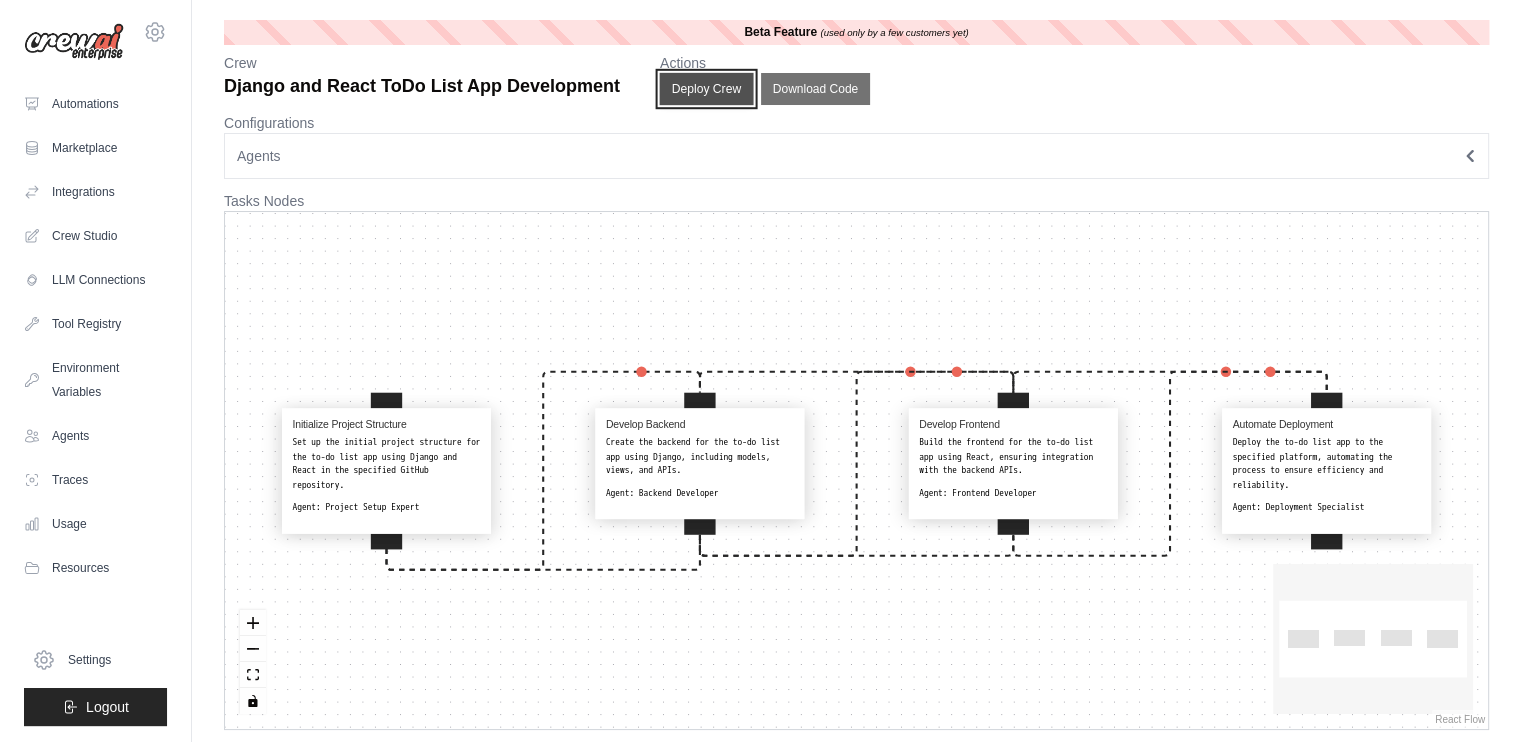 click on "Deploy Crew" at bounding box center (707, 89) 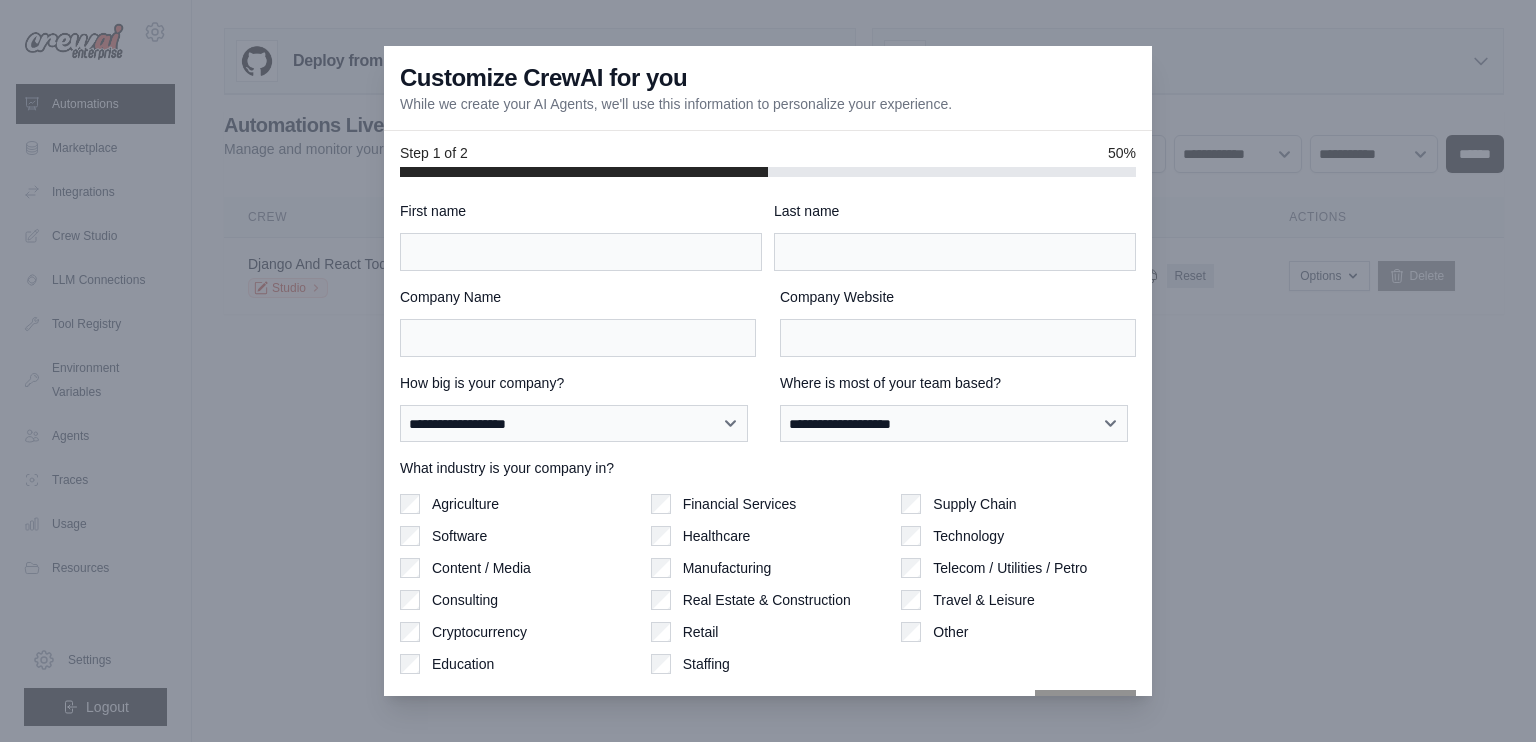 scroll, scrollTop: 0, scrollLeft: 0, axis: both 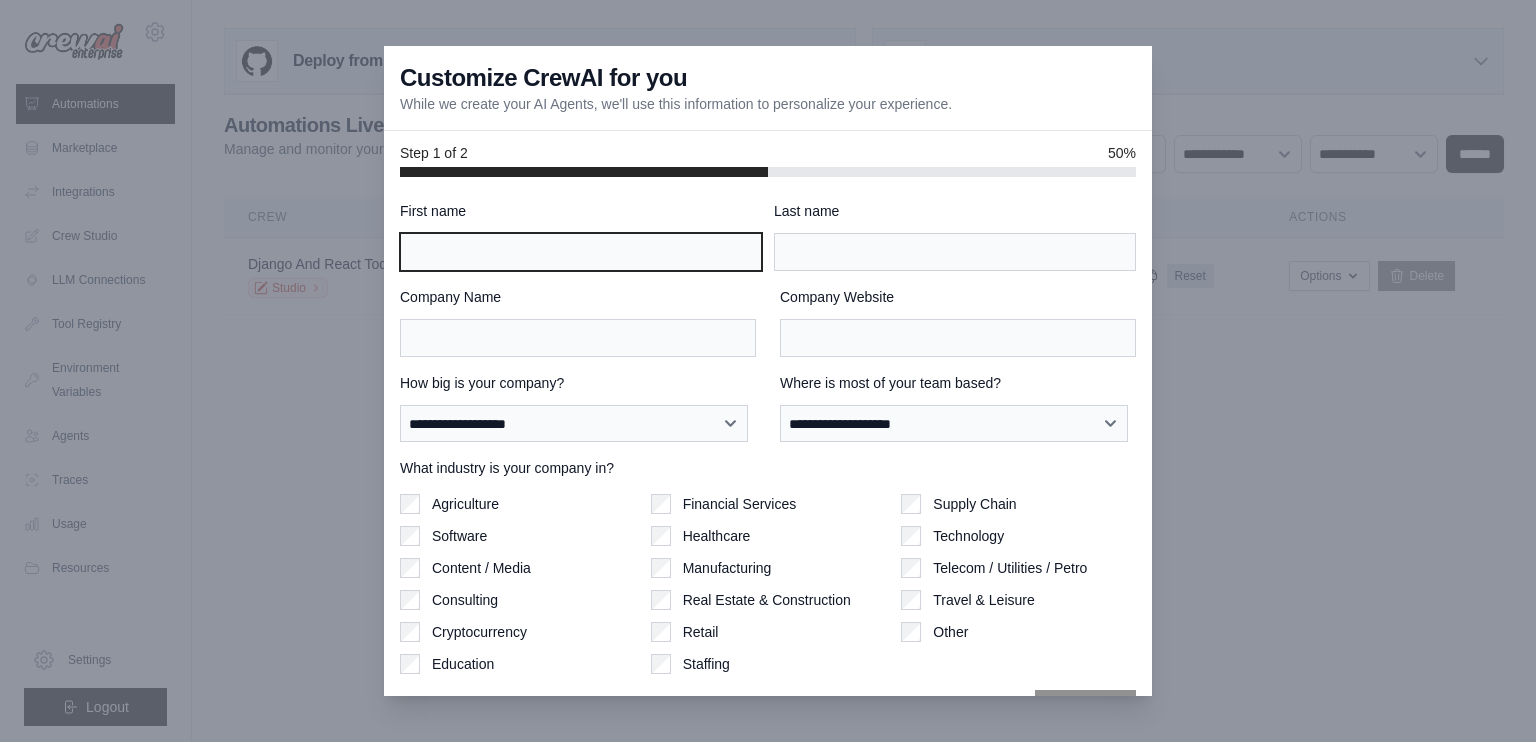 click on "First name" at bounding box center [581, 252] 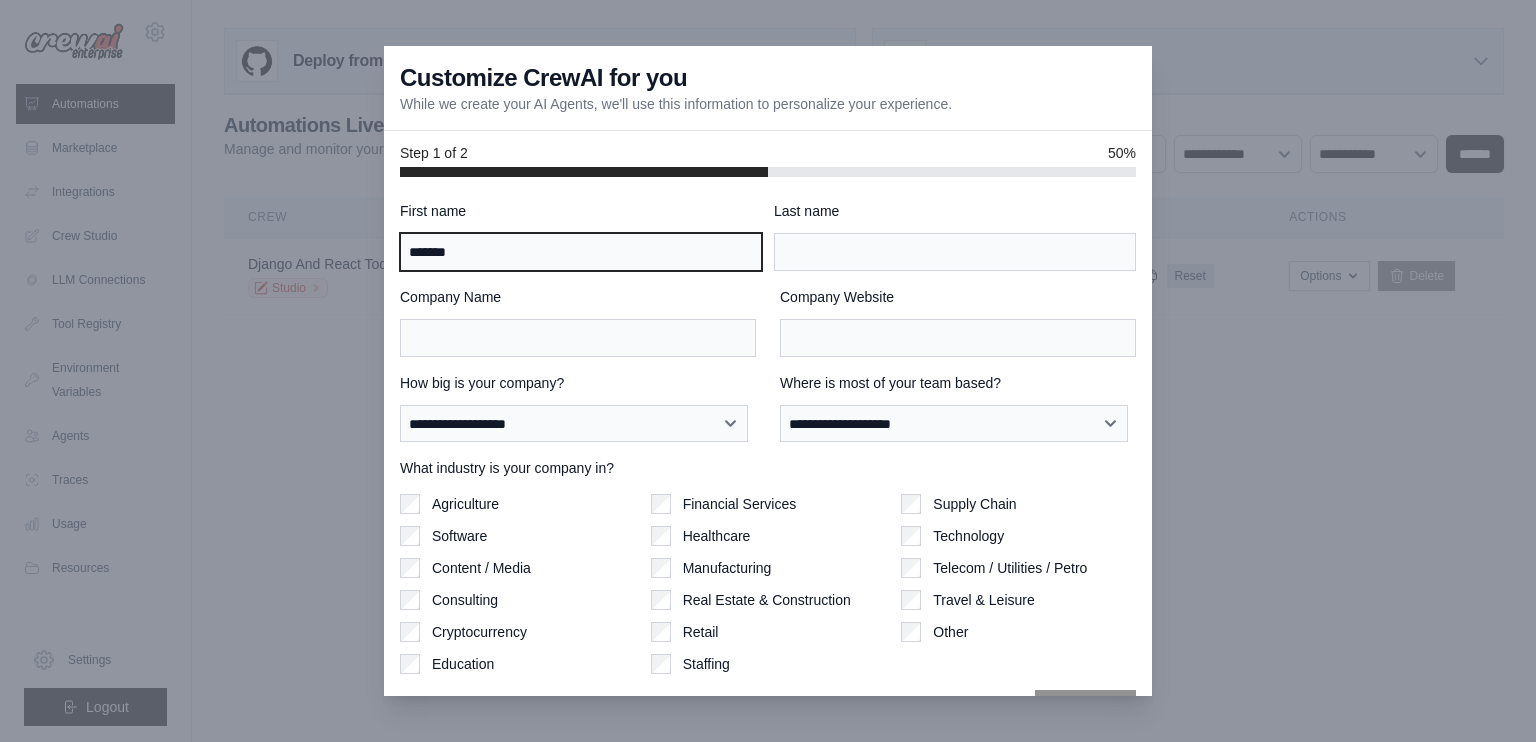 type on "*******" 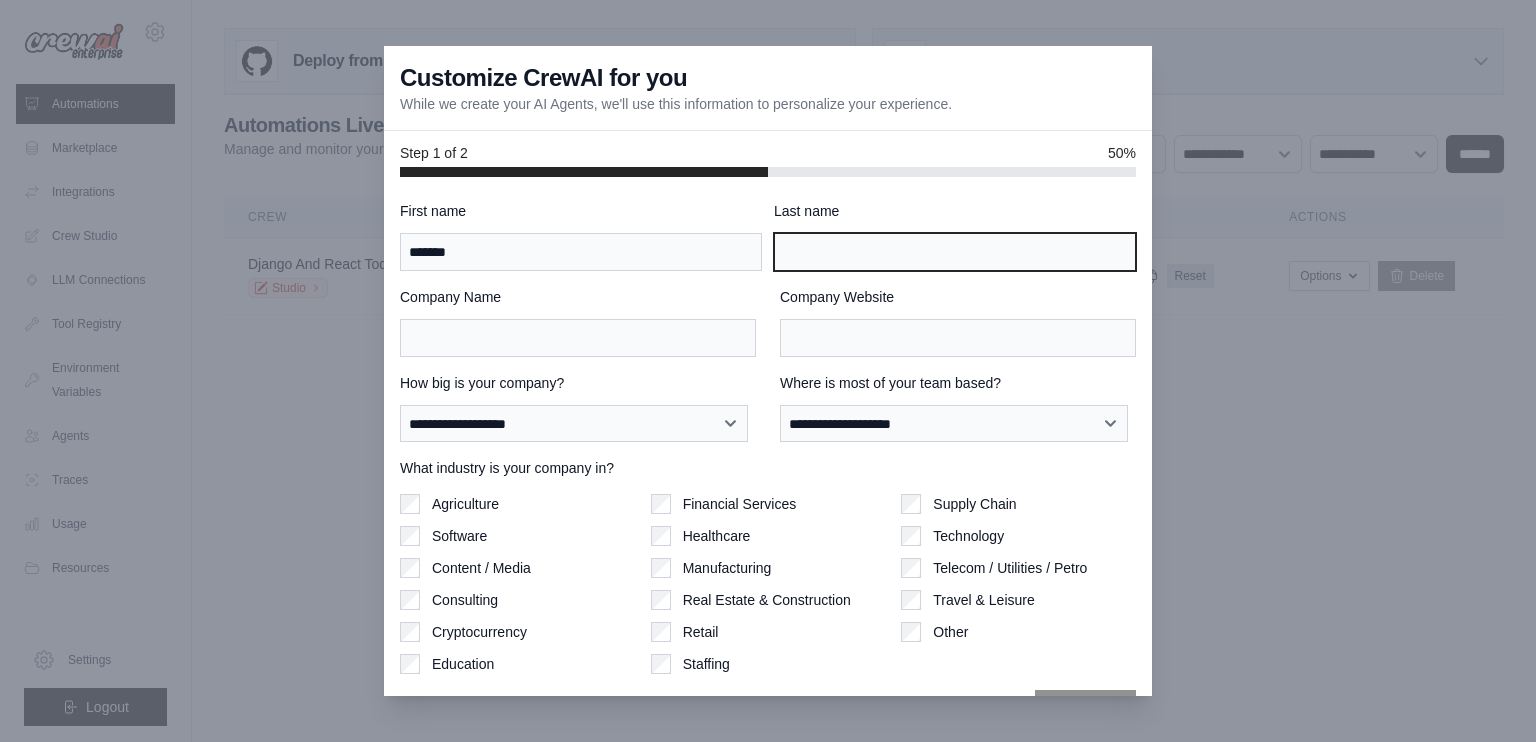 click on "Last name" at bounding box center (955, 252) 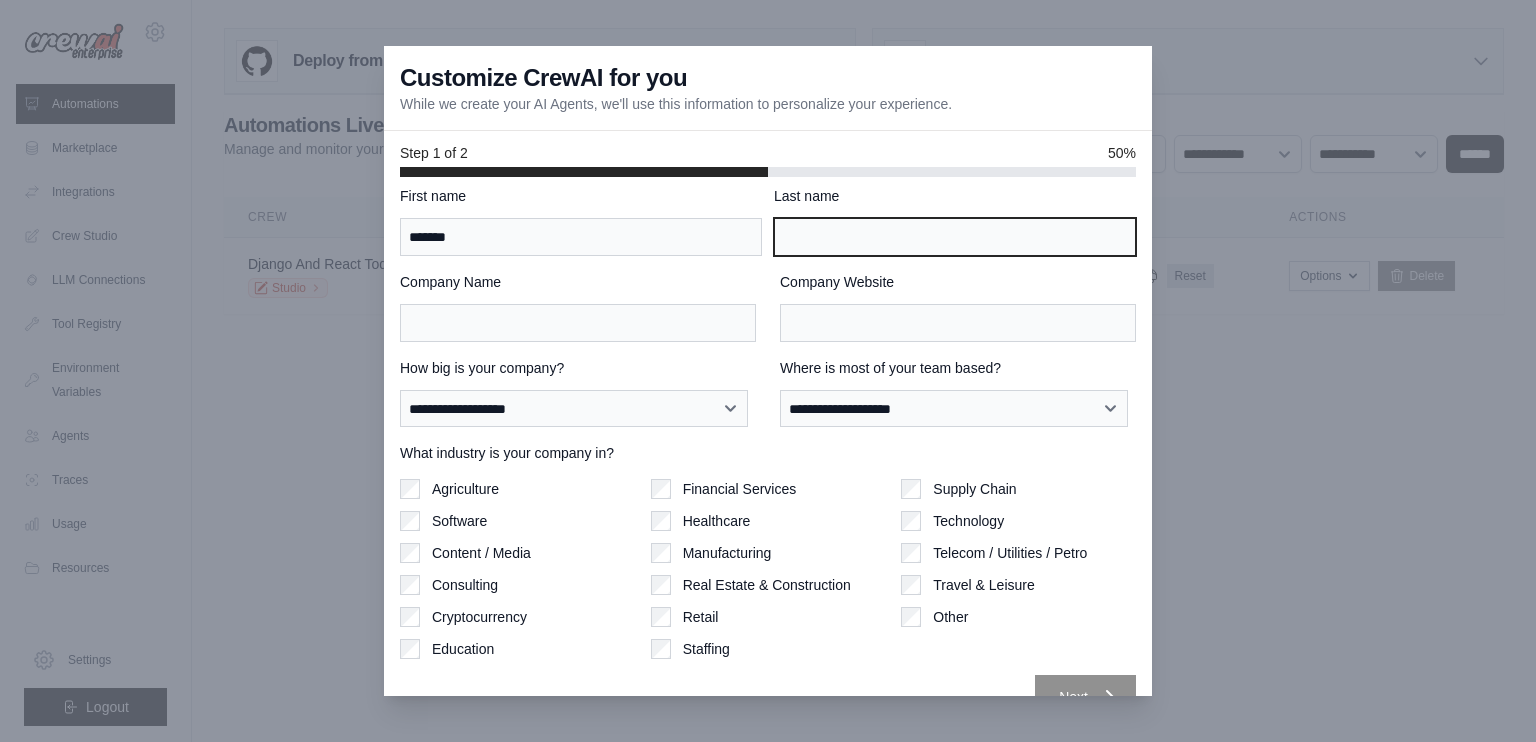 scroll, scrollTop: 0, scrollLeft: 0, axis: both 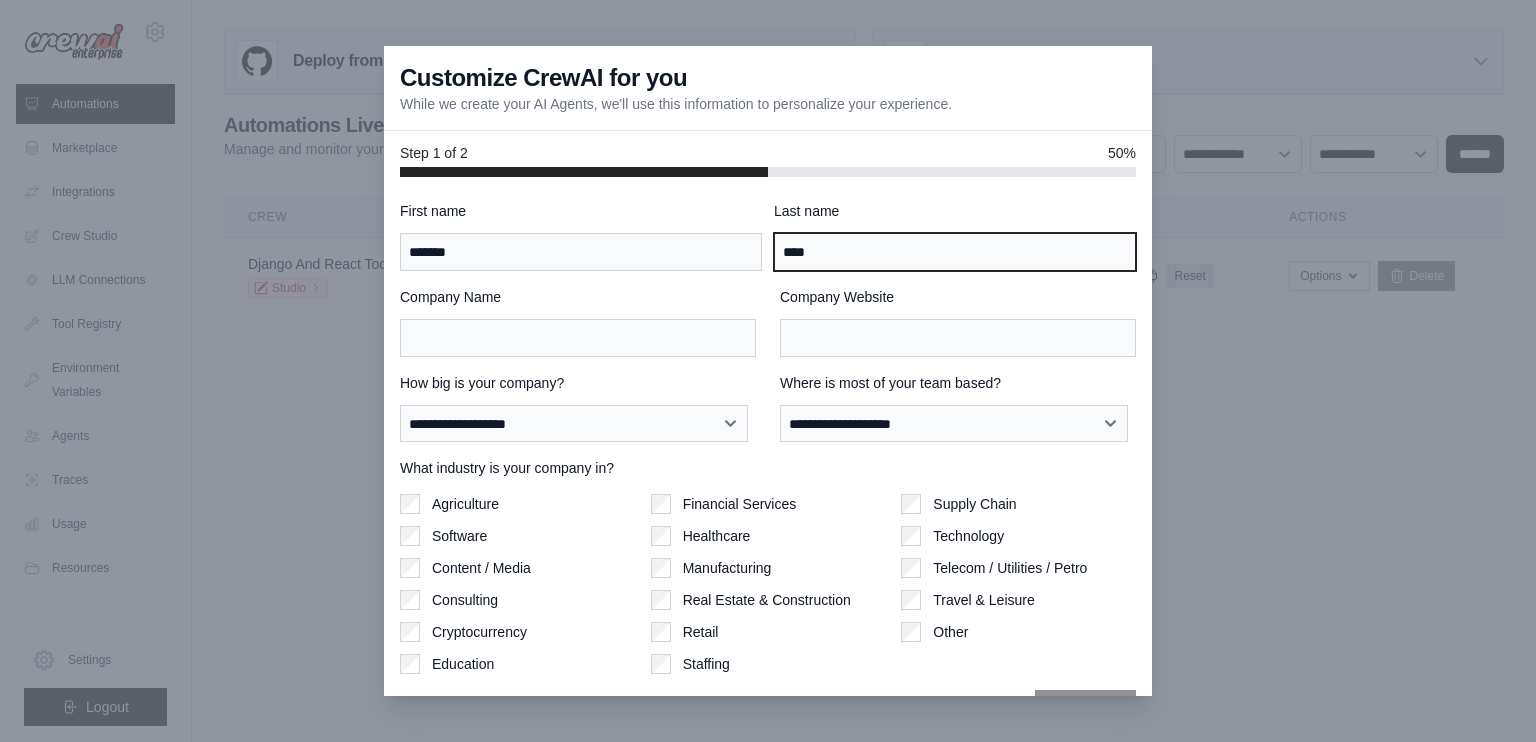 type on "****" 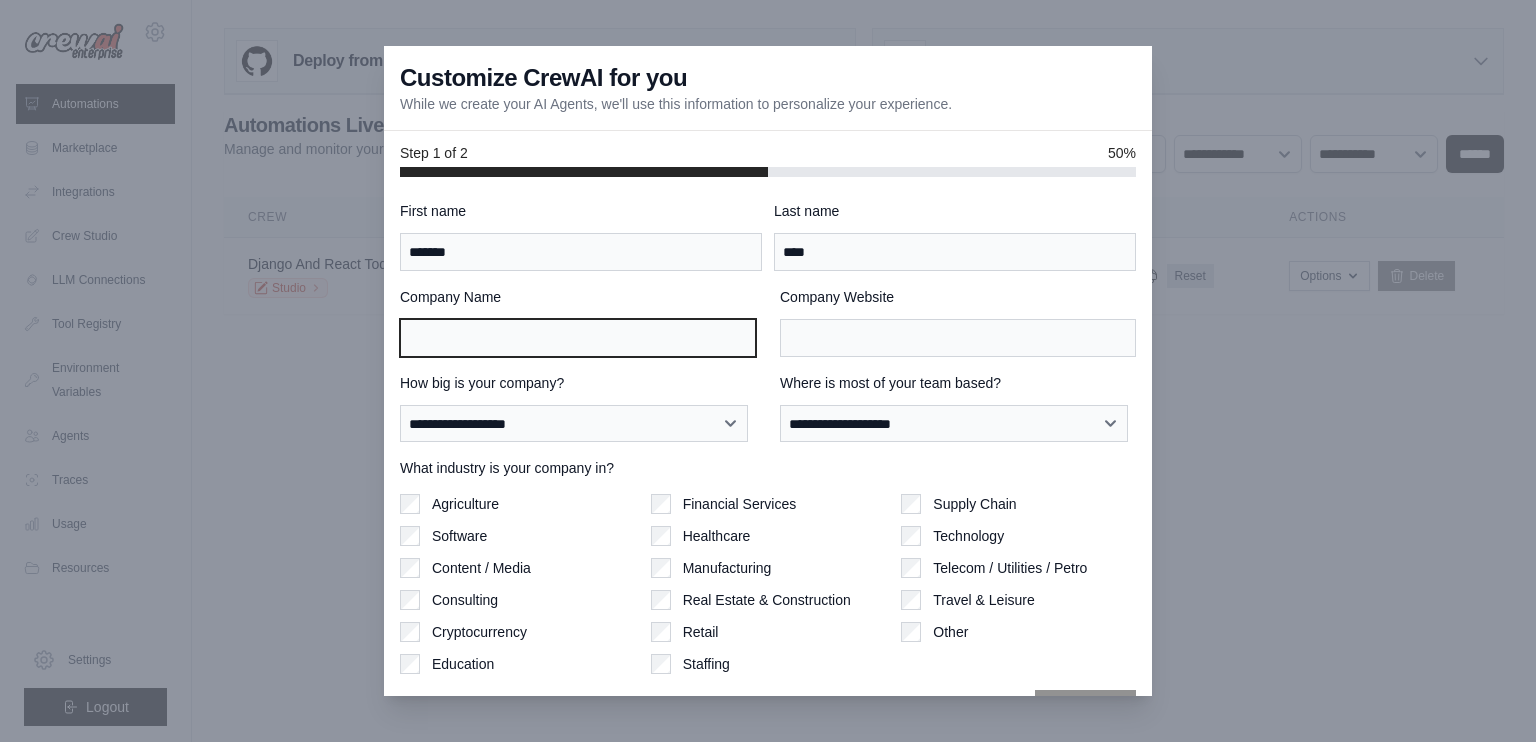 click on "Company Name" at bounding box center [578, 338] 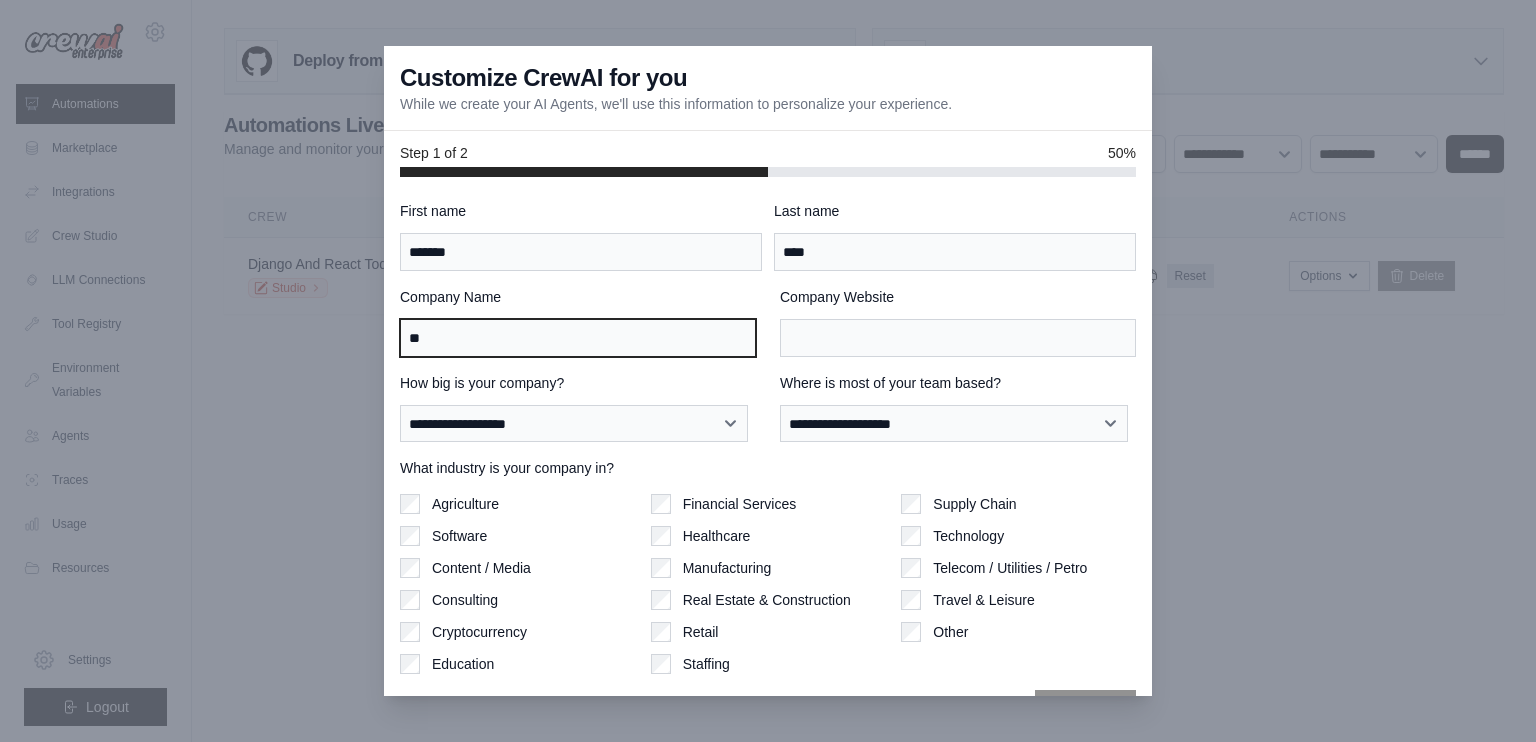 type on "**" 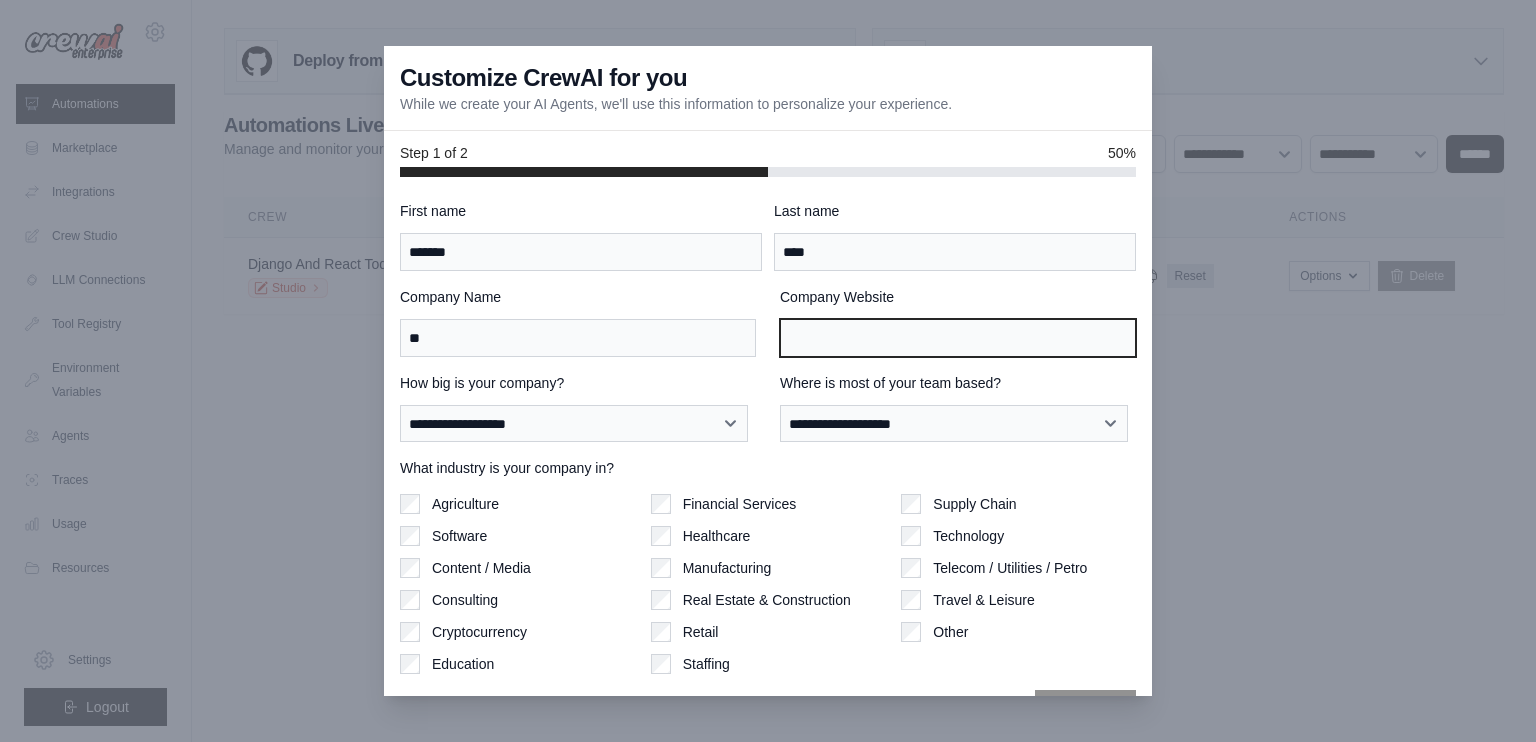 click on "Company Website" at bounding box center (958, 338) 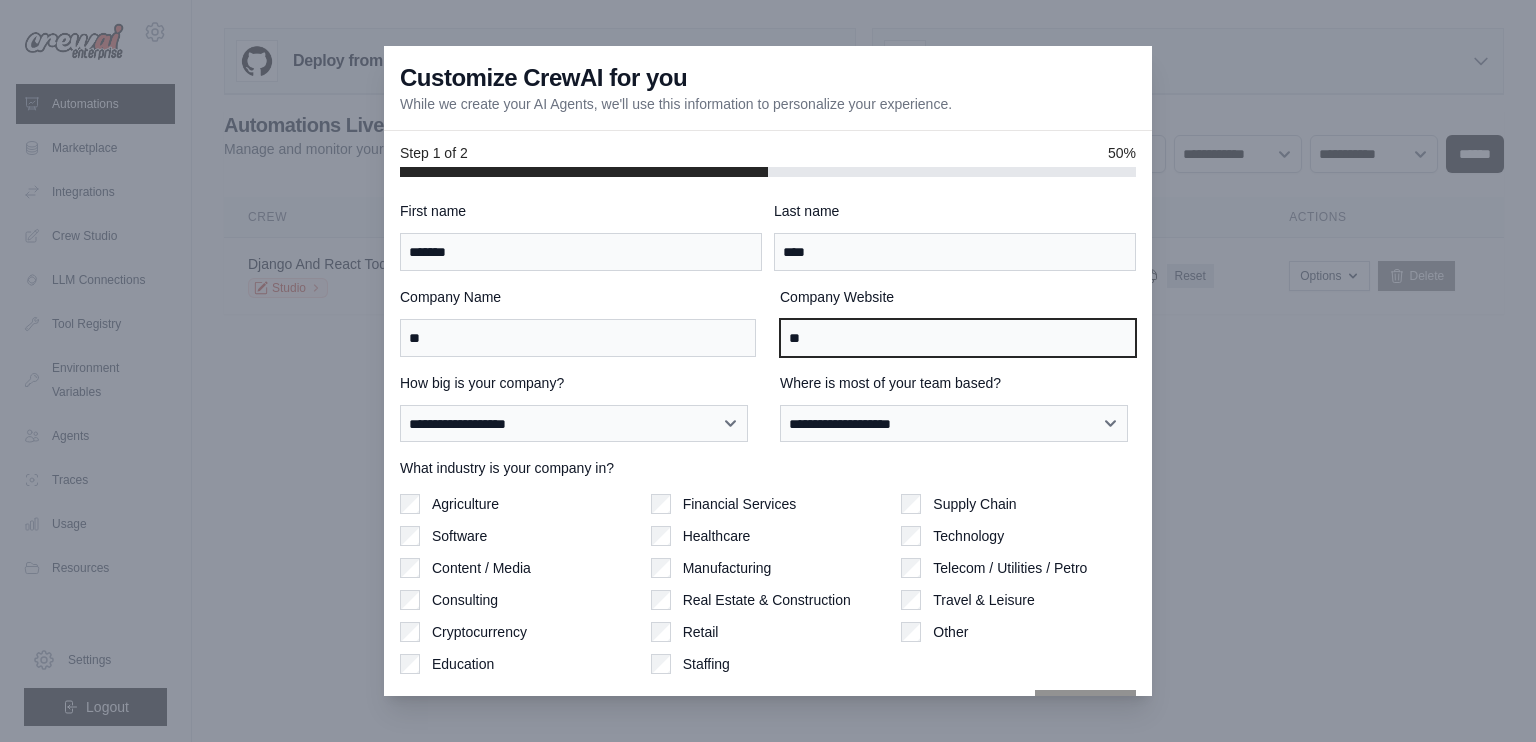 type on "**" 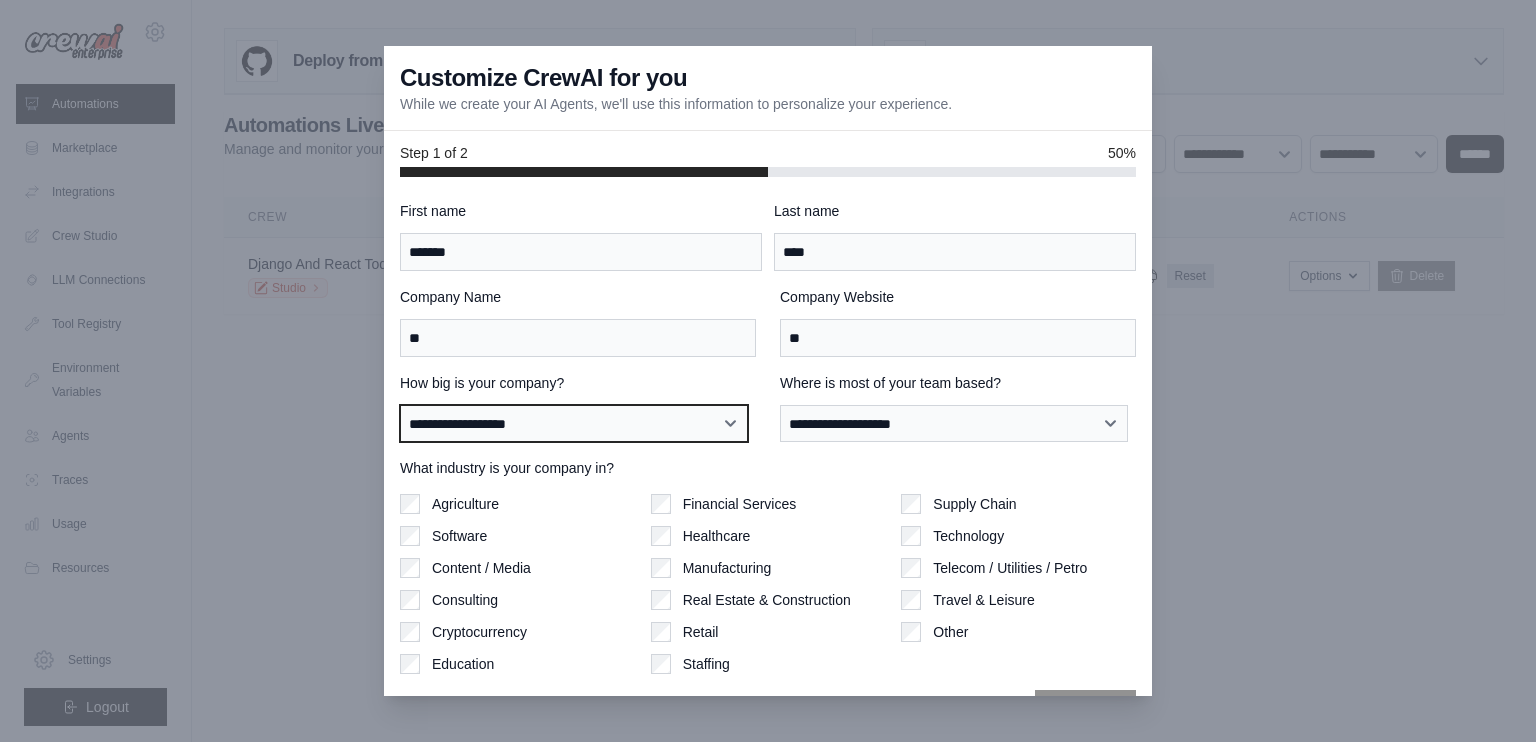 click on "**********" at bounding box center (574, 424) 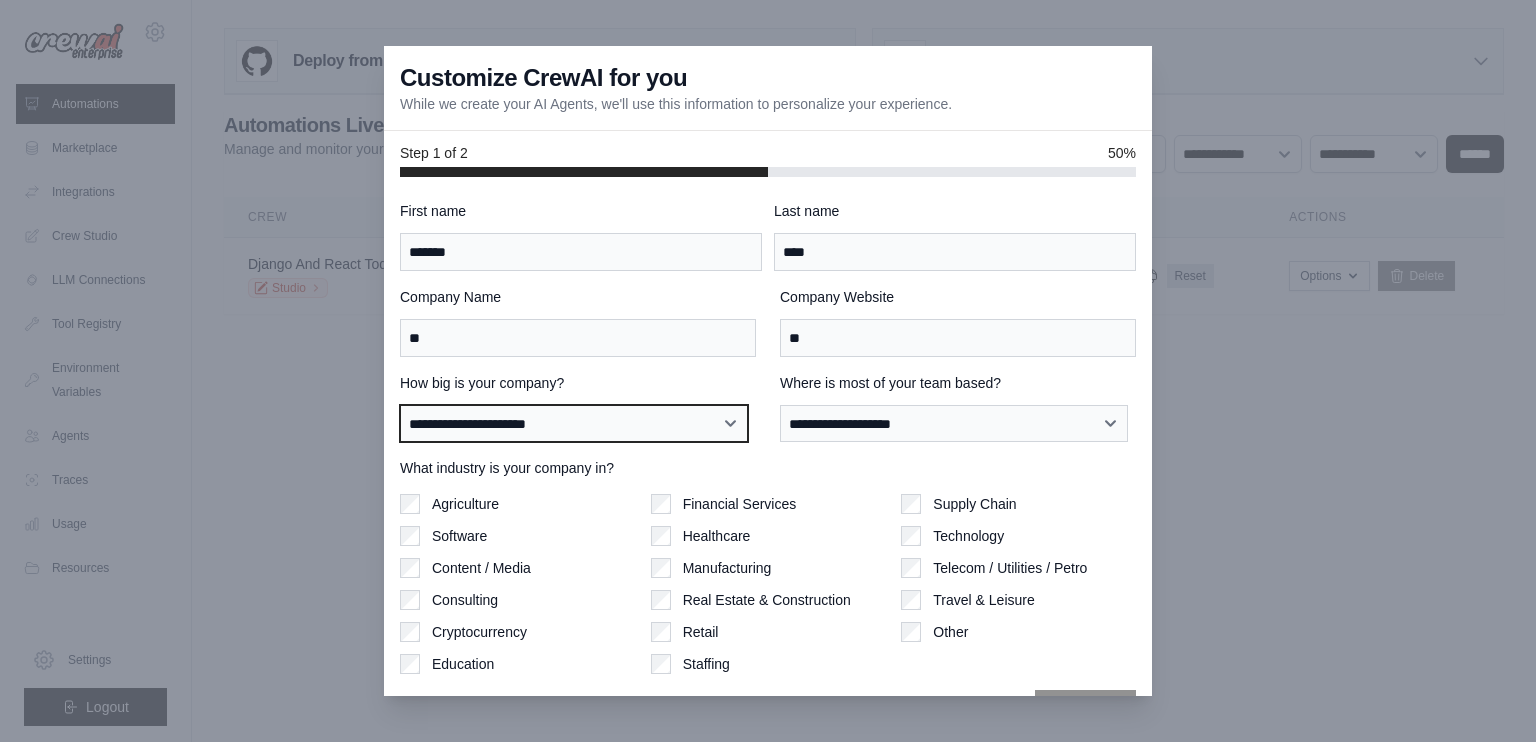 click on "**********" at bounding box center (574, 424) 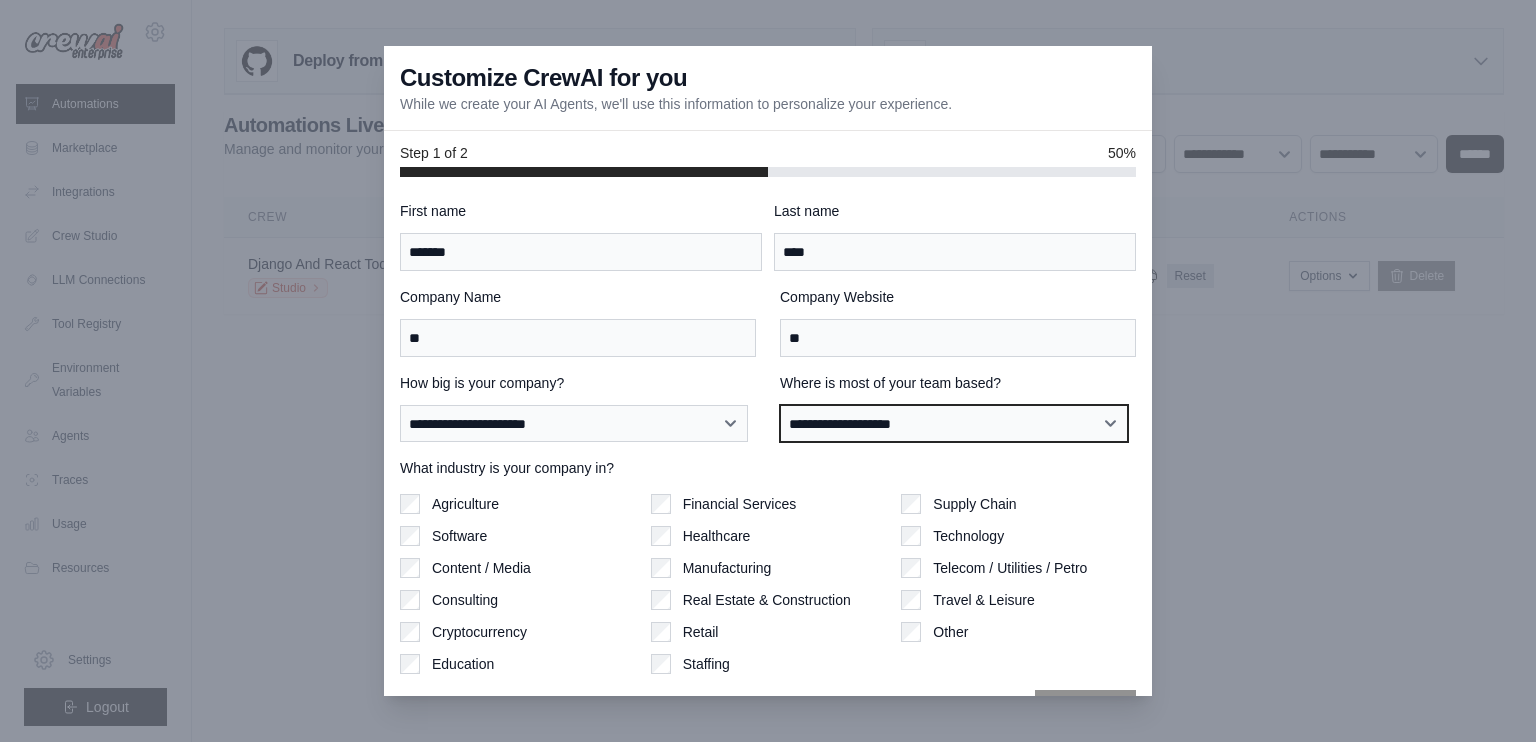 click on "**********" at bounding box center (954, 424) 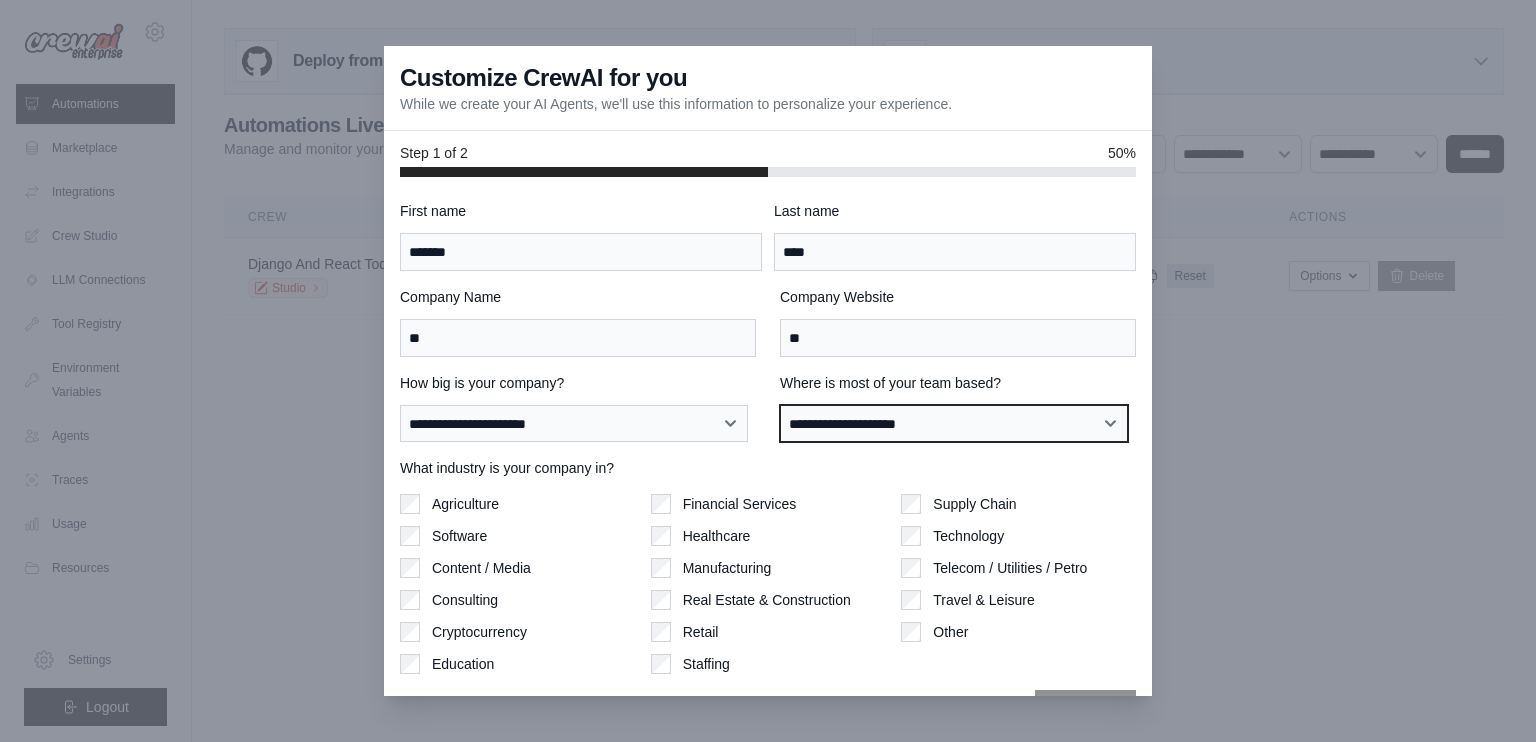 click on "**********" at bounding box center (954, 424) 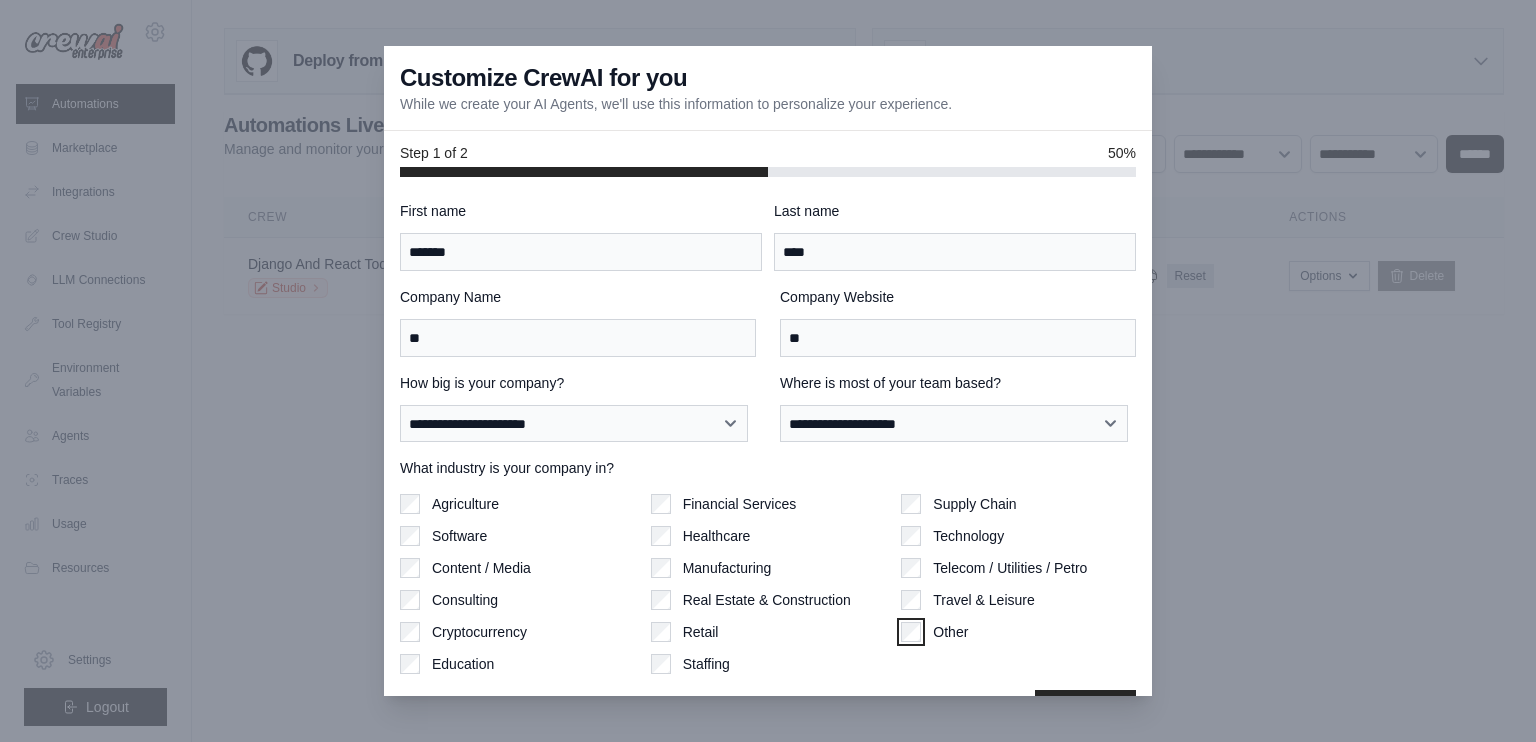 scroll, scrollTop: 52, scrollLeft: 0, axis: vertical 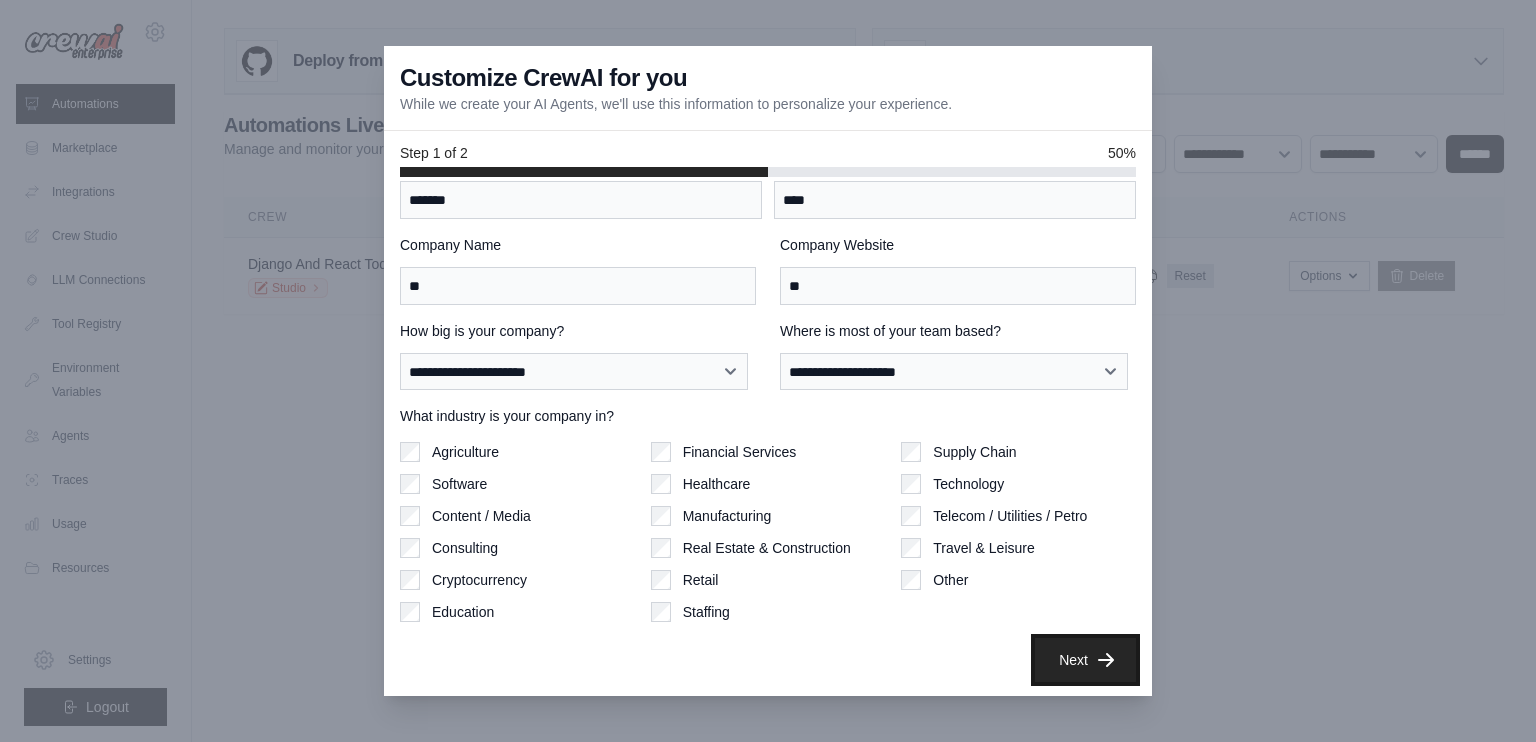 click on "Next" at bounding box center (1085, 660) 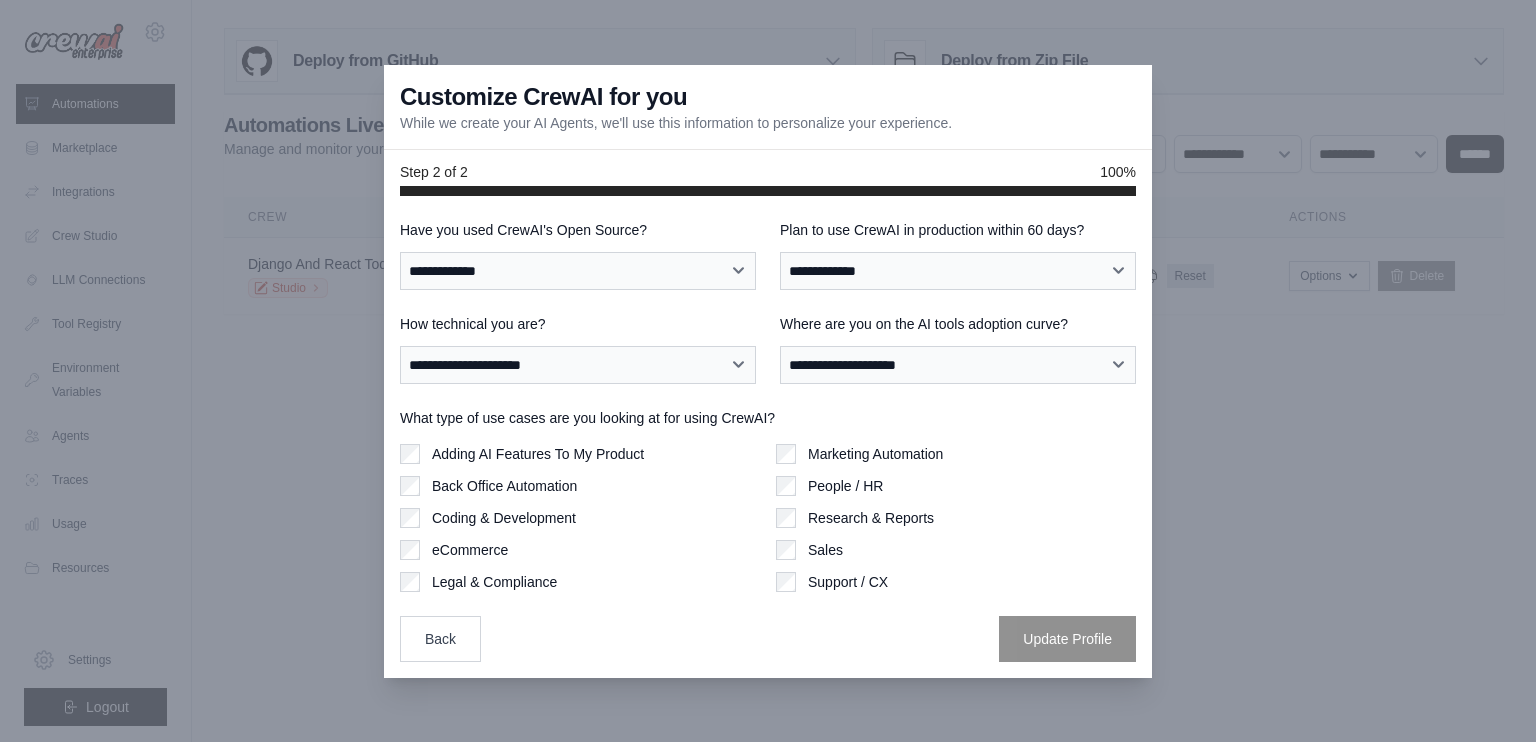 scroll, scrollTop: 0, scrollLeft: 0, axis: both 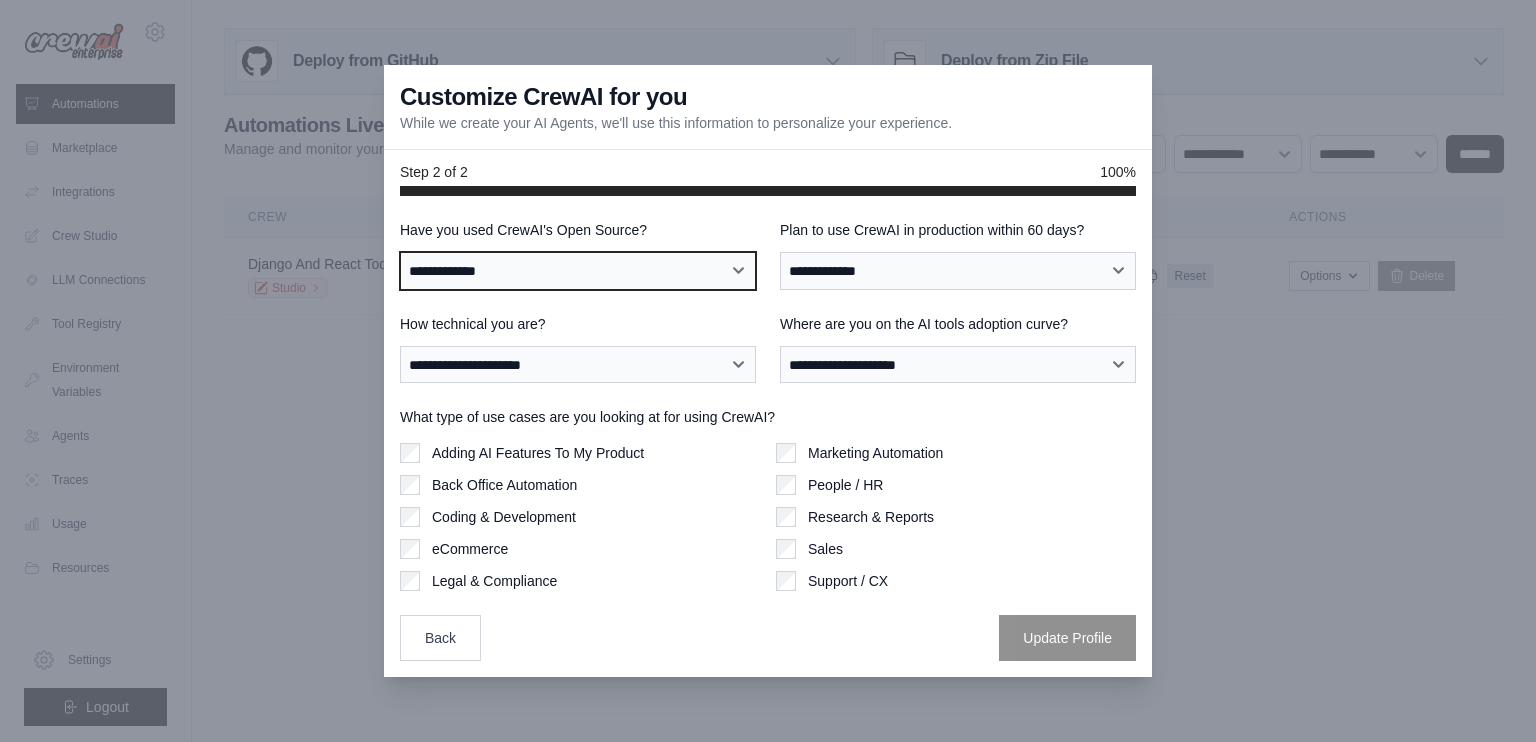 click on "**********" at bounding box center (578, 271) 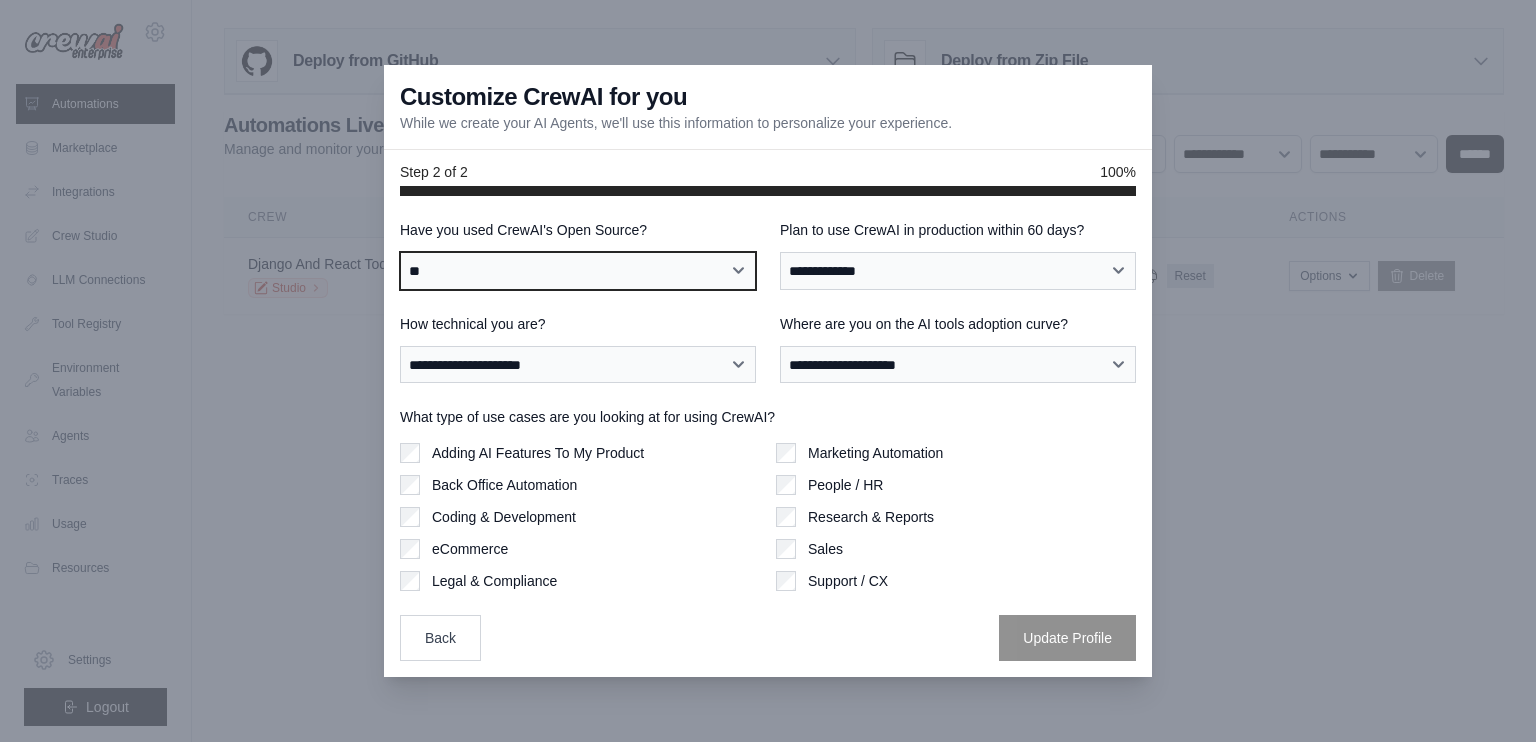 click on "**********" at bounding box center [578, 271] 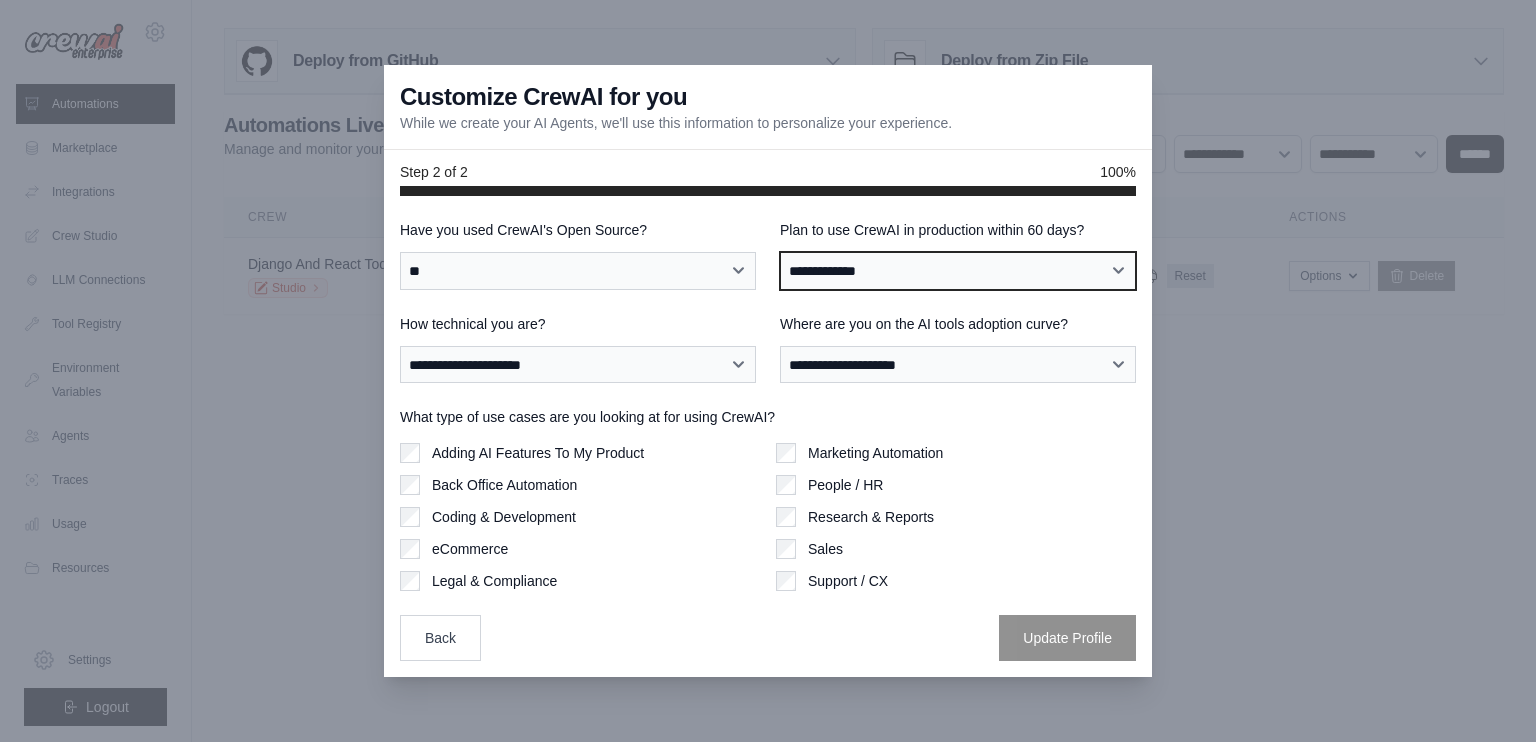 click on "**********" at bounding box center (958, 271) 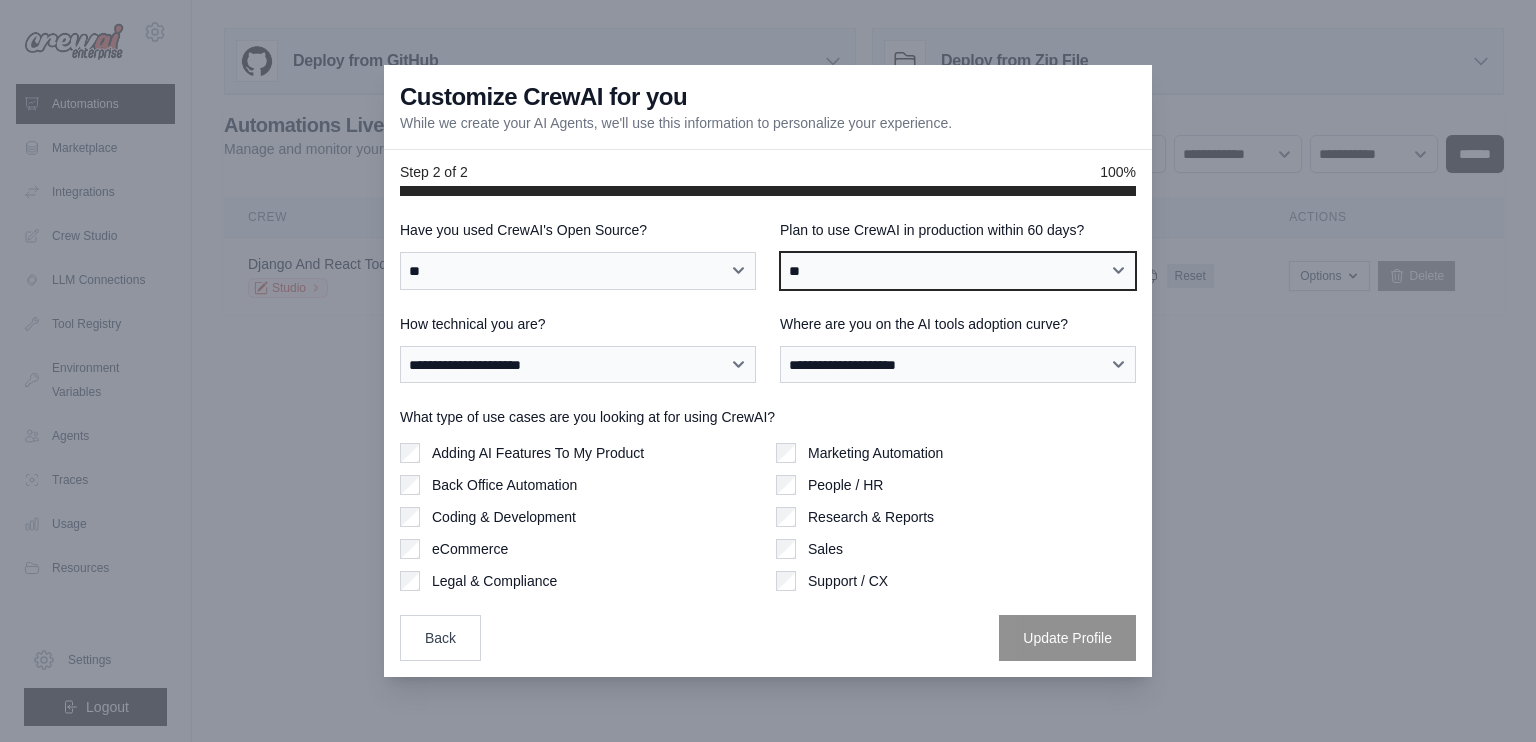 click on "**********" at bounding box center (958, 271) 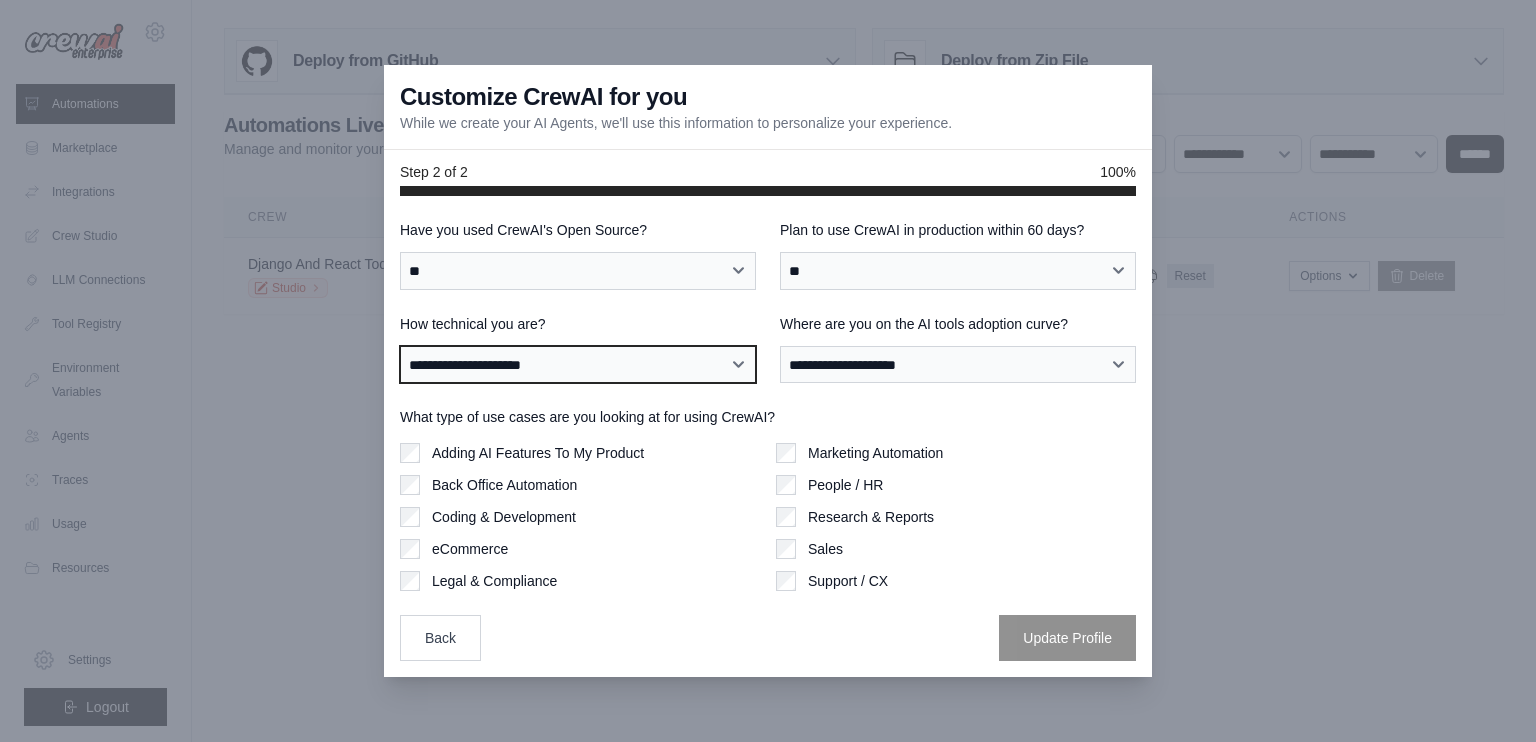 click on "**********" at bounding box center [578, 365] 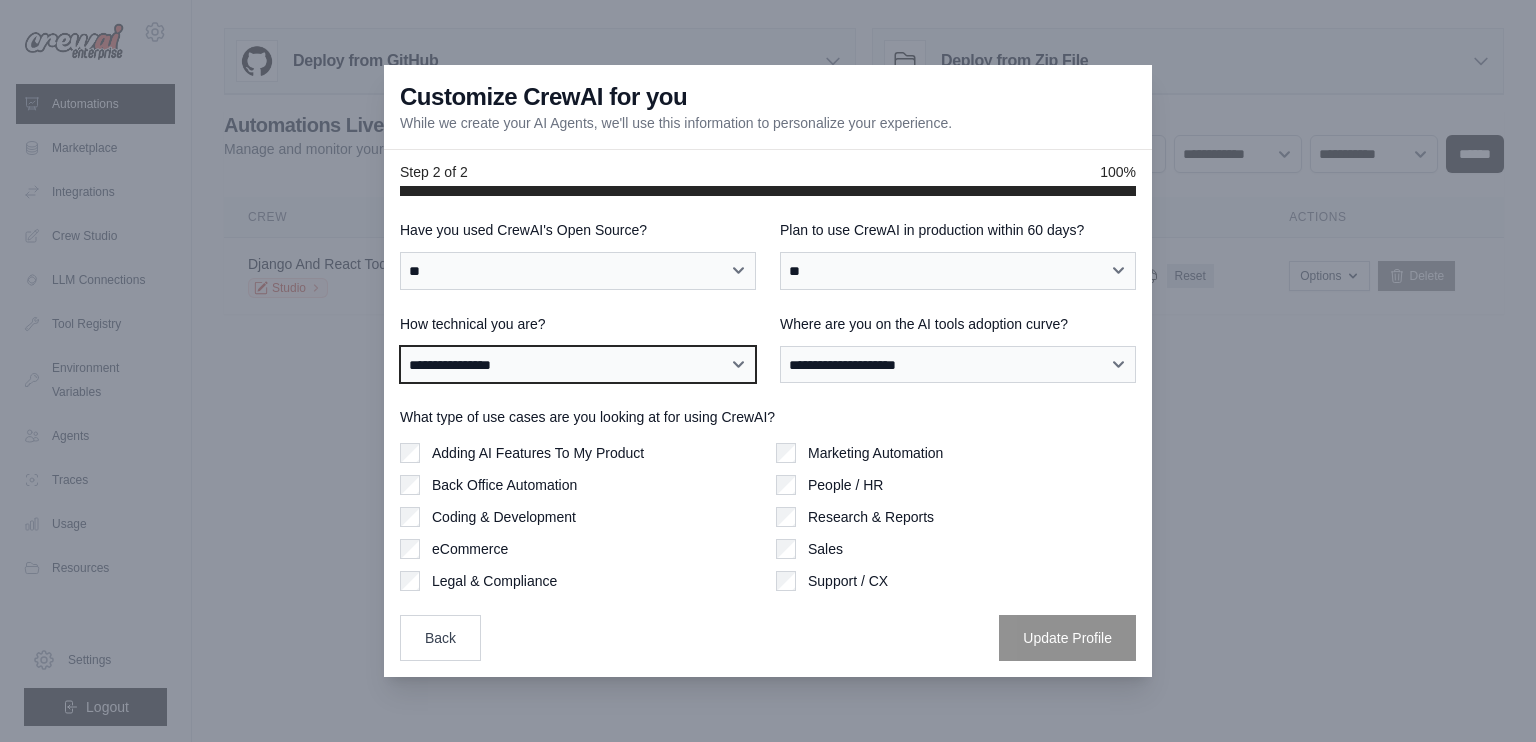 click on "**********" at bounding box center [578, 365] 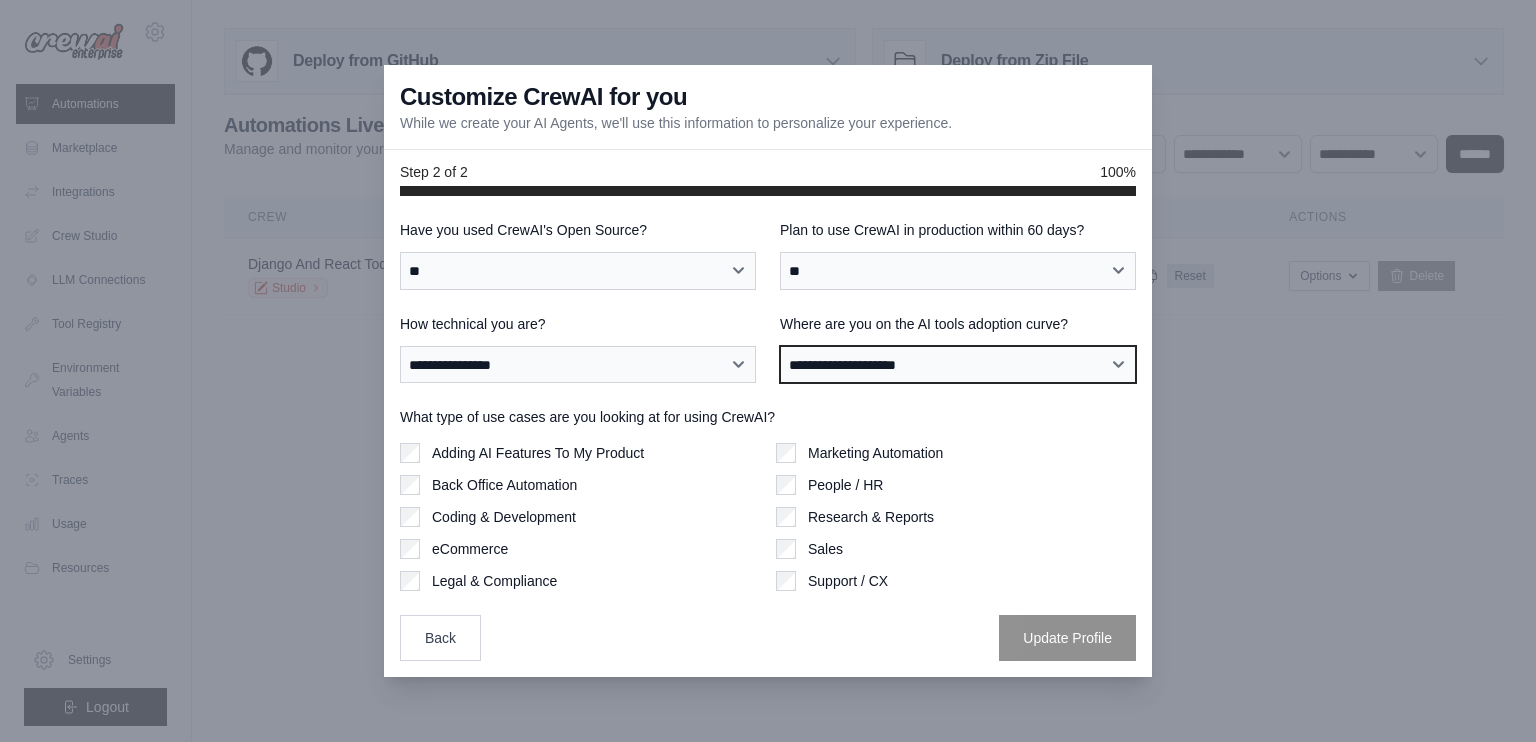 click on "**********" at bounding box center [958, 365] 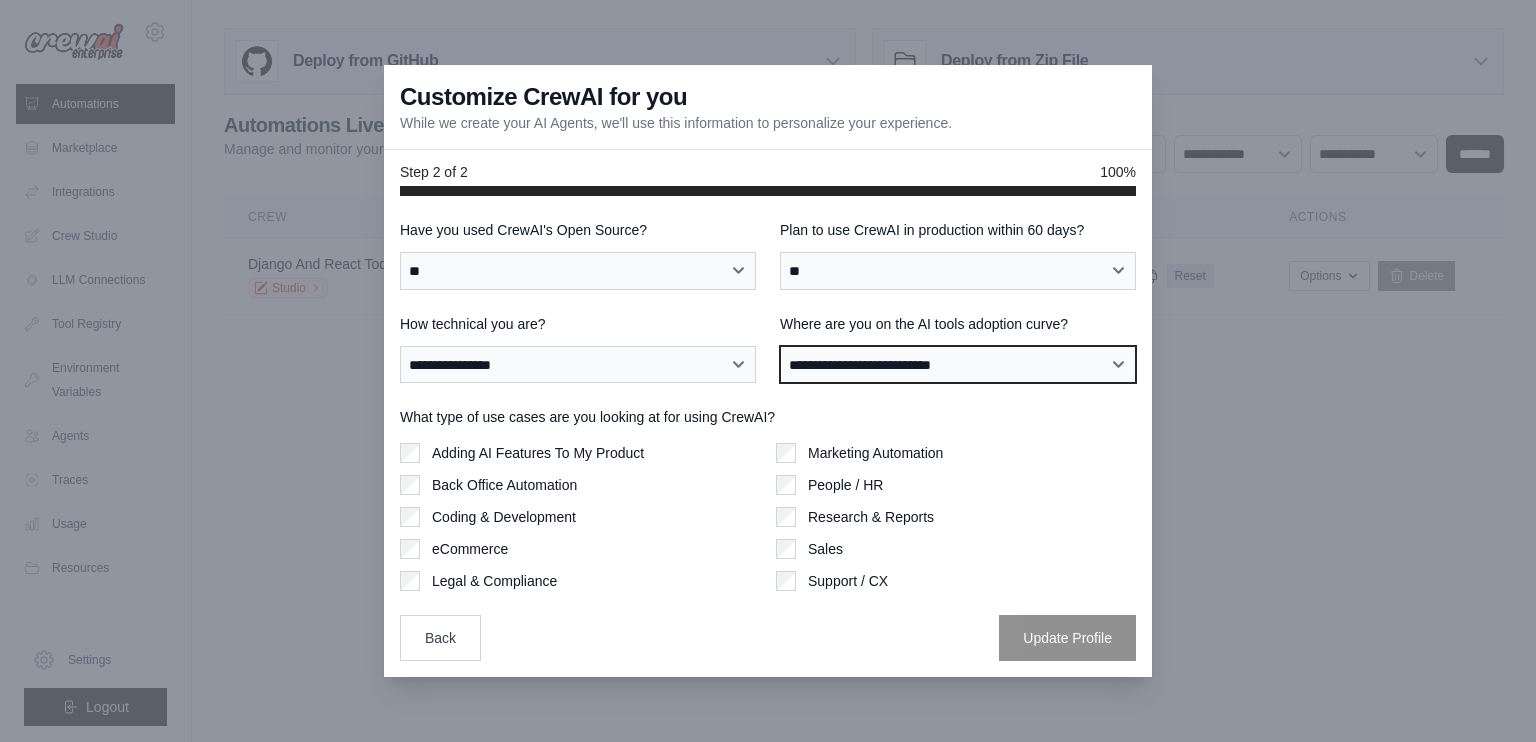 click on "**********" at bounding box center [958, 365] 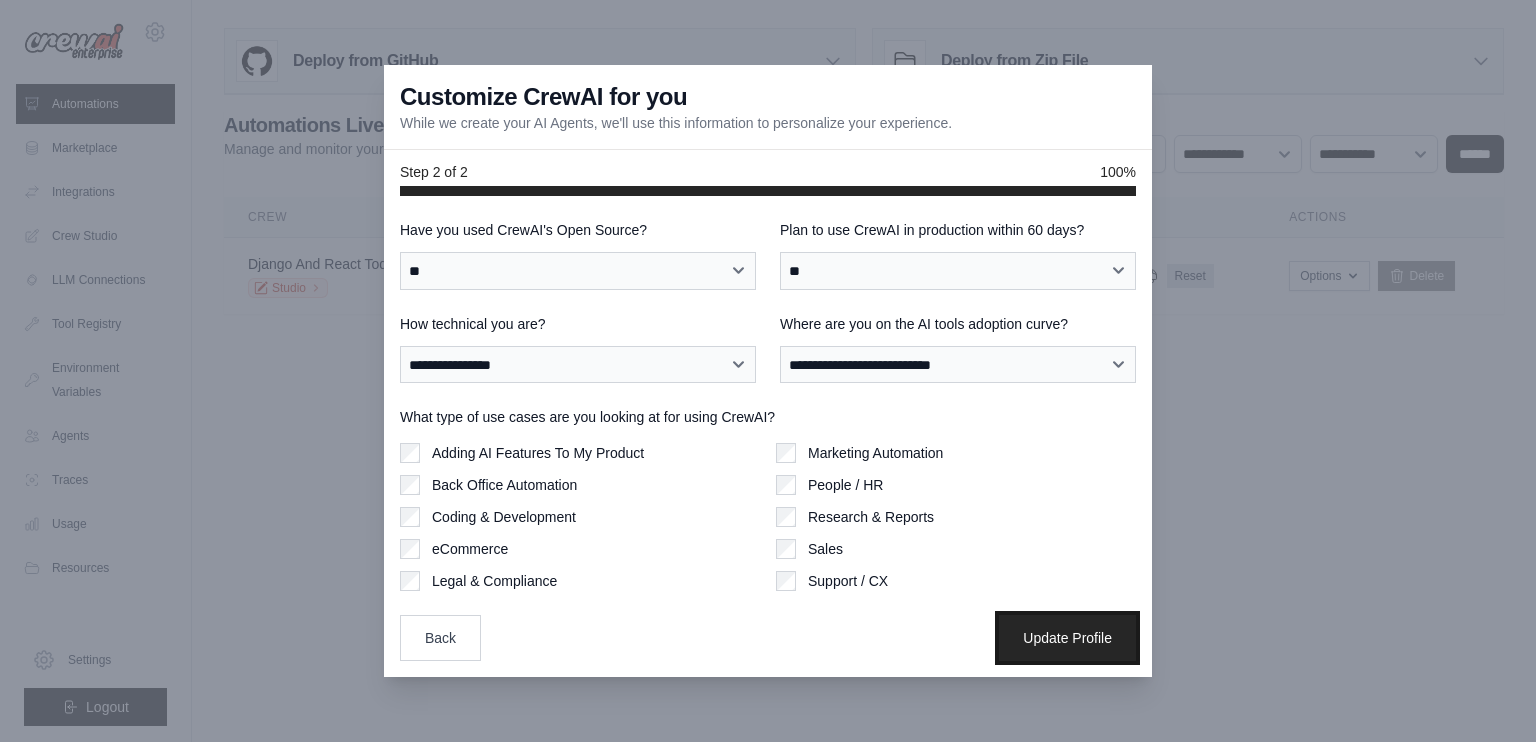 click on "Update Profile" at bounding box center [1067, 638] 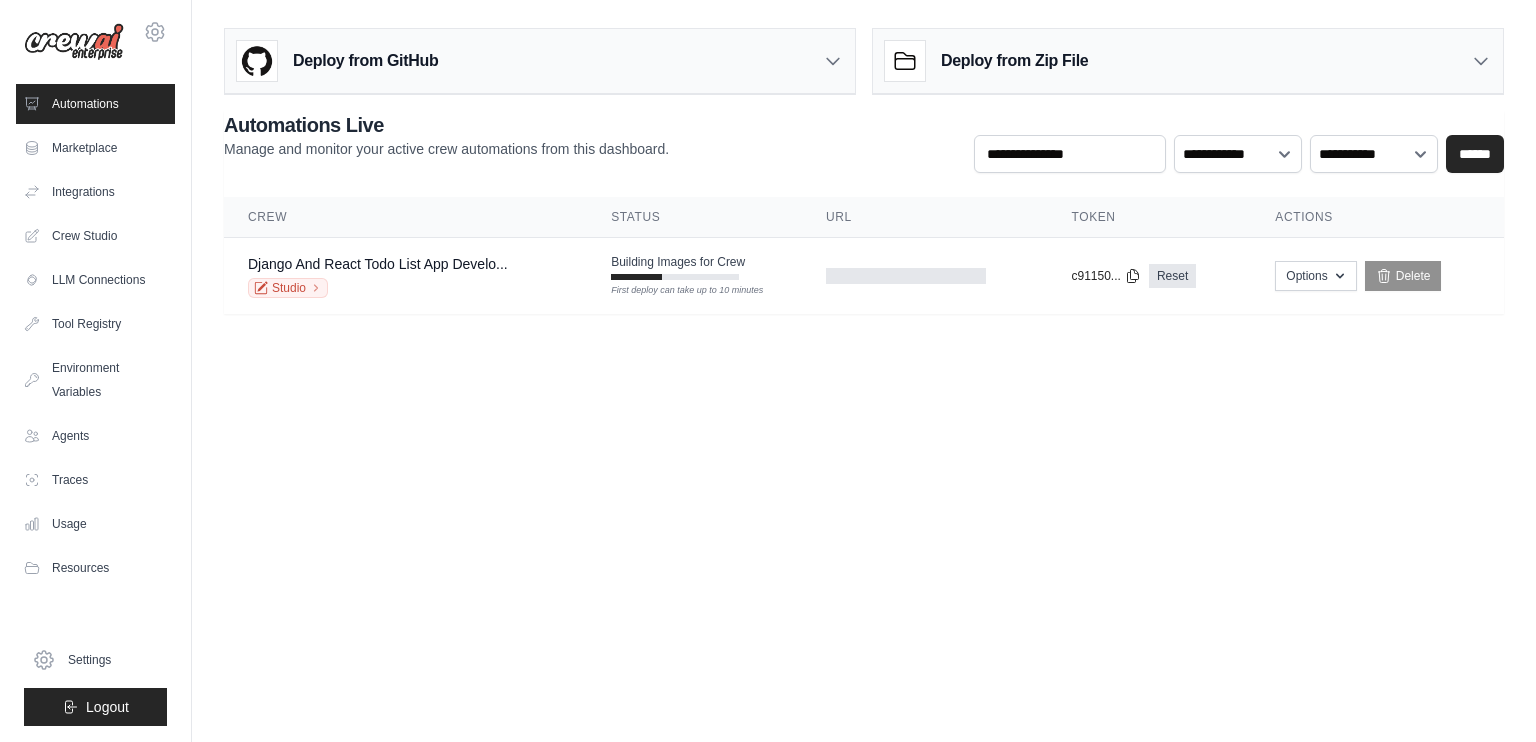 scroll, scrollTop: 0, scrollLeft: 0, axis: both 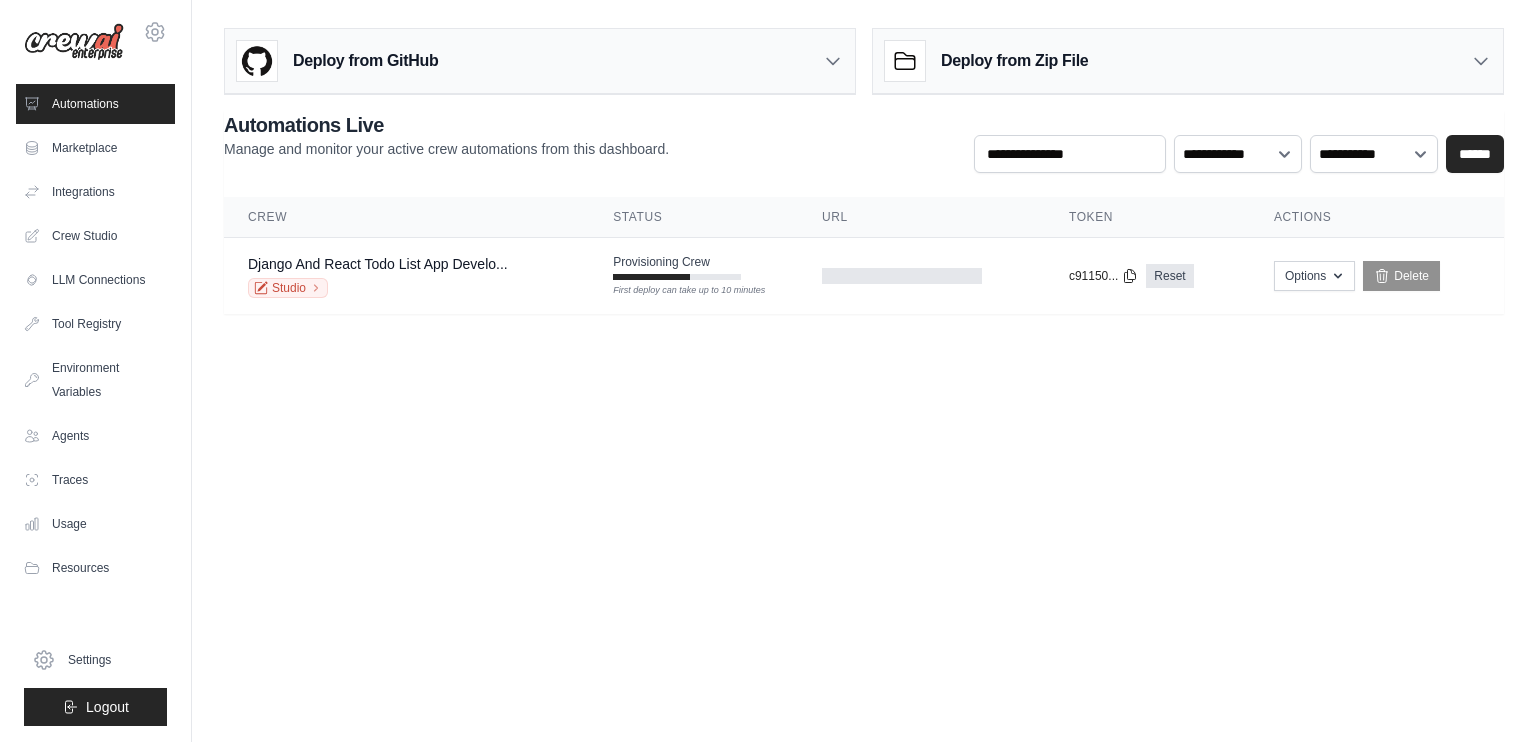 click on "[USERNAME]@[example.com]
Settings
Automations
Marketplace
Integrations" at bounding box center [768, 371] 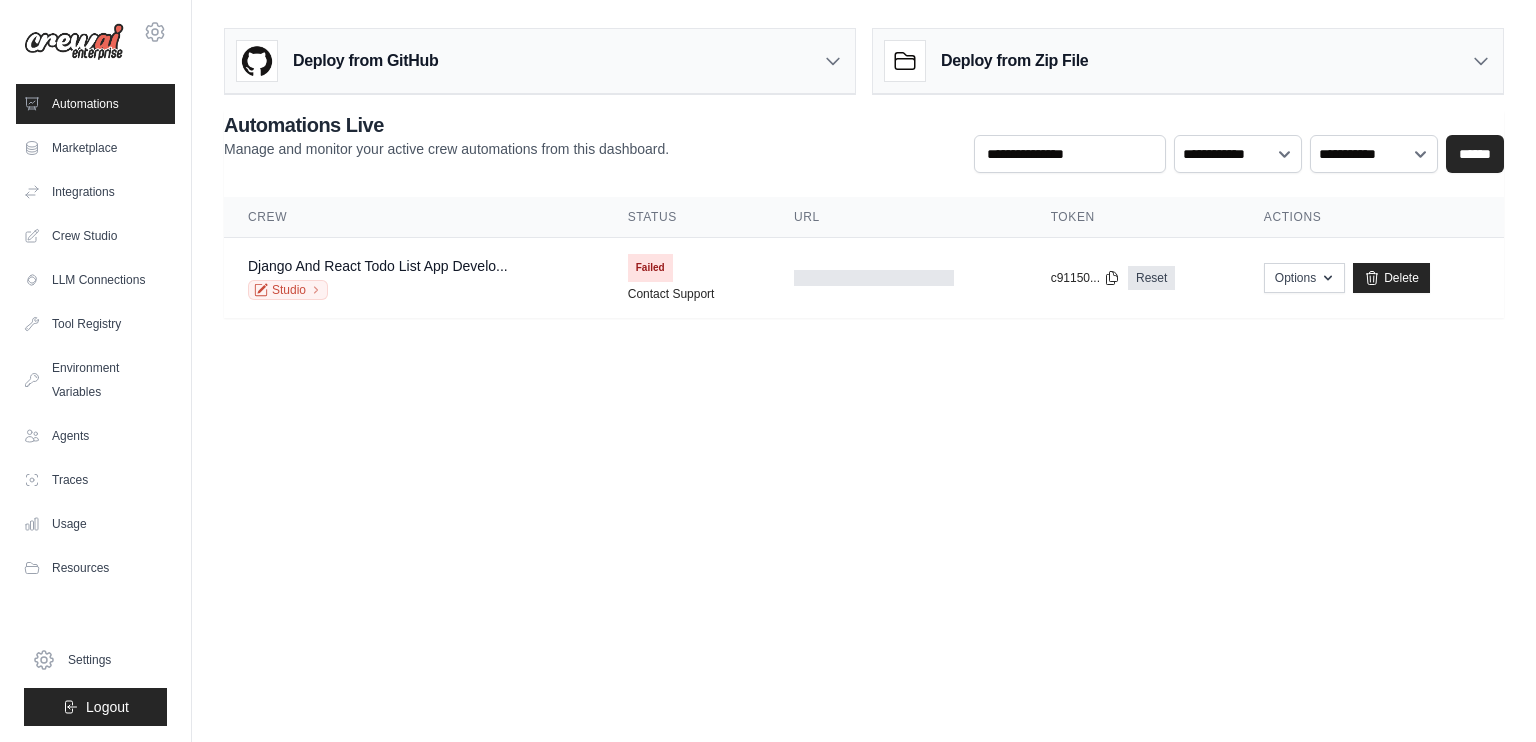 scroll, scrollTop: 0, scrollLeft: 0, axis: both 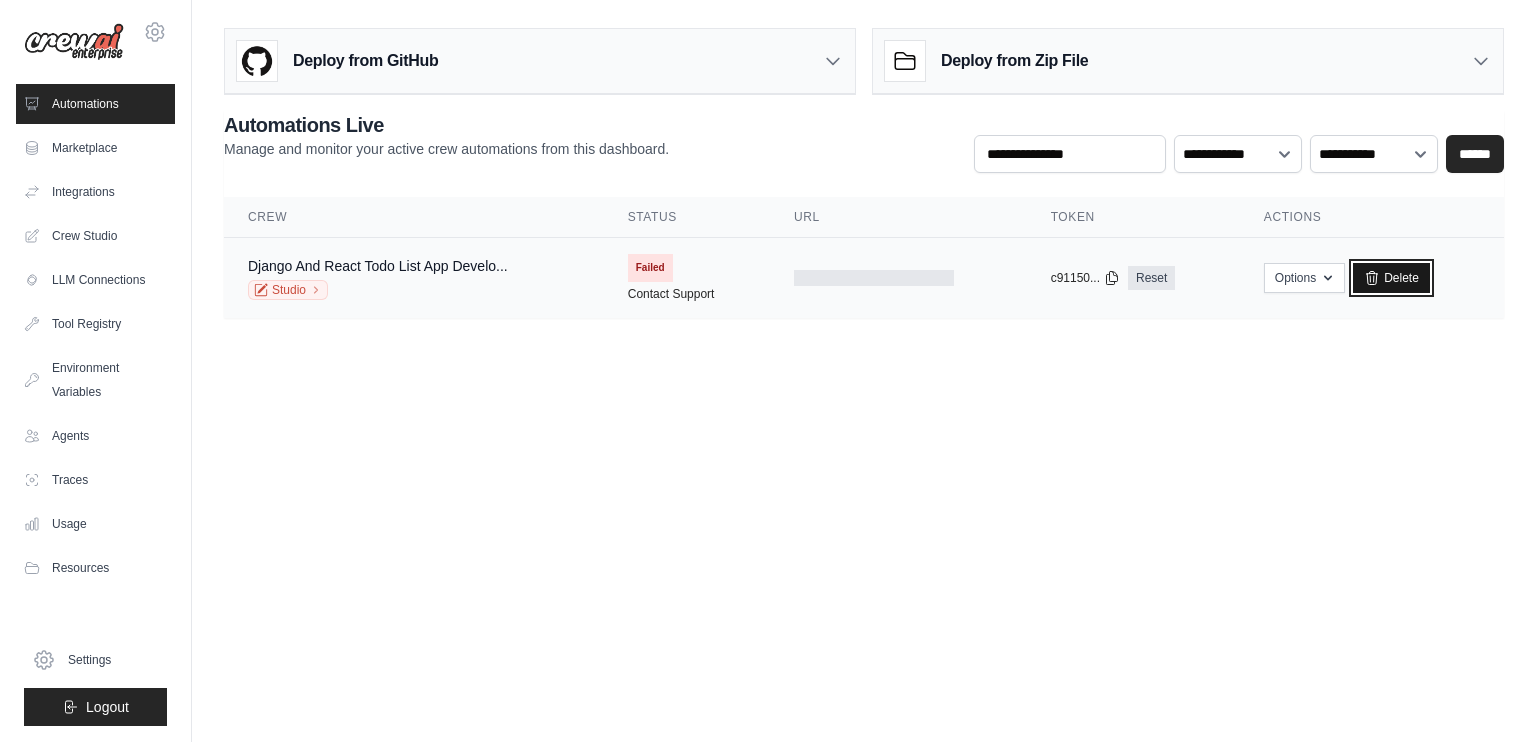 click 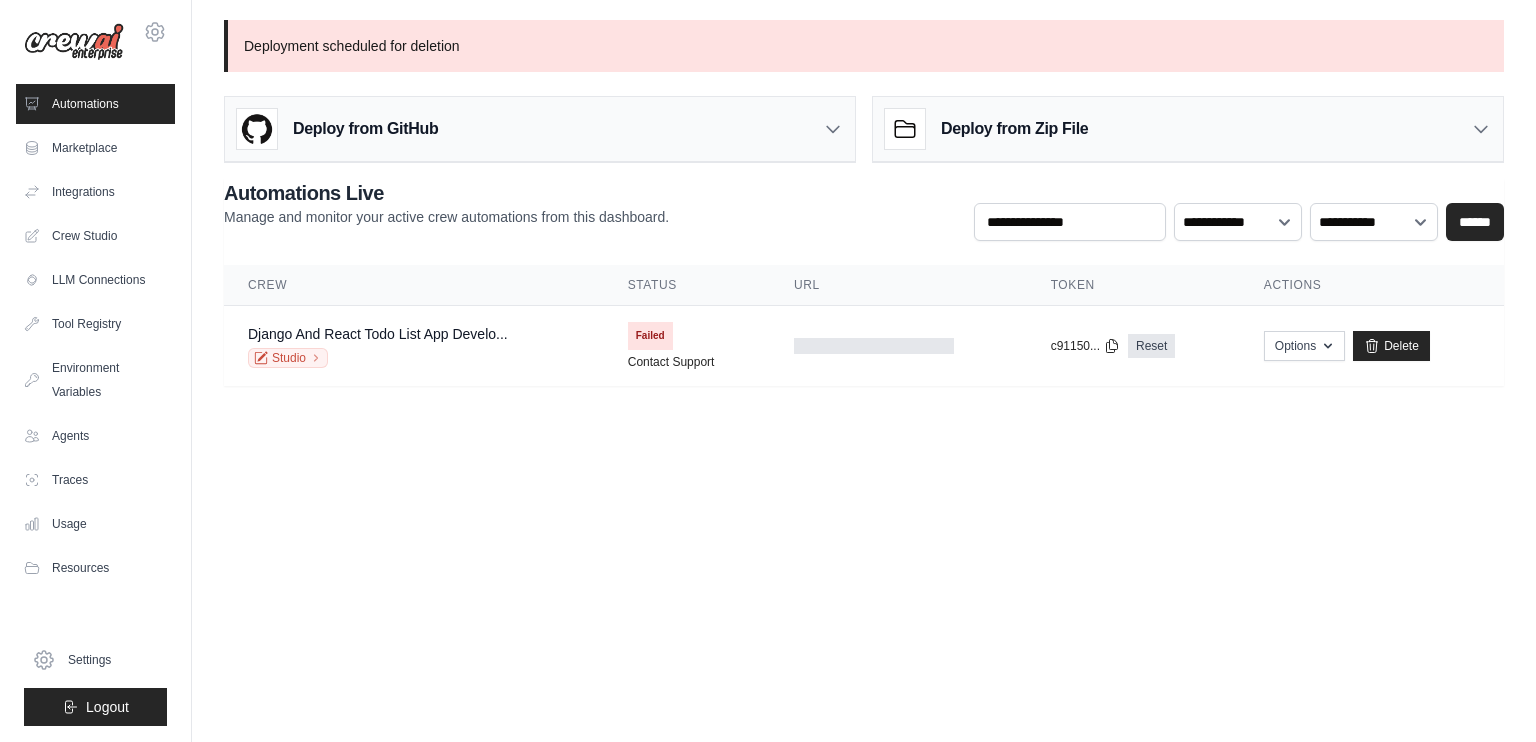 scroll, scrollTop: 0, scrollLeft: 0, axis: both 